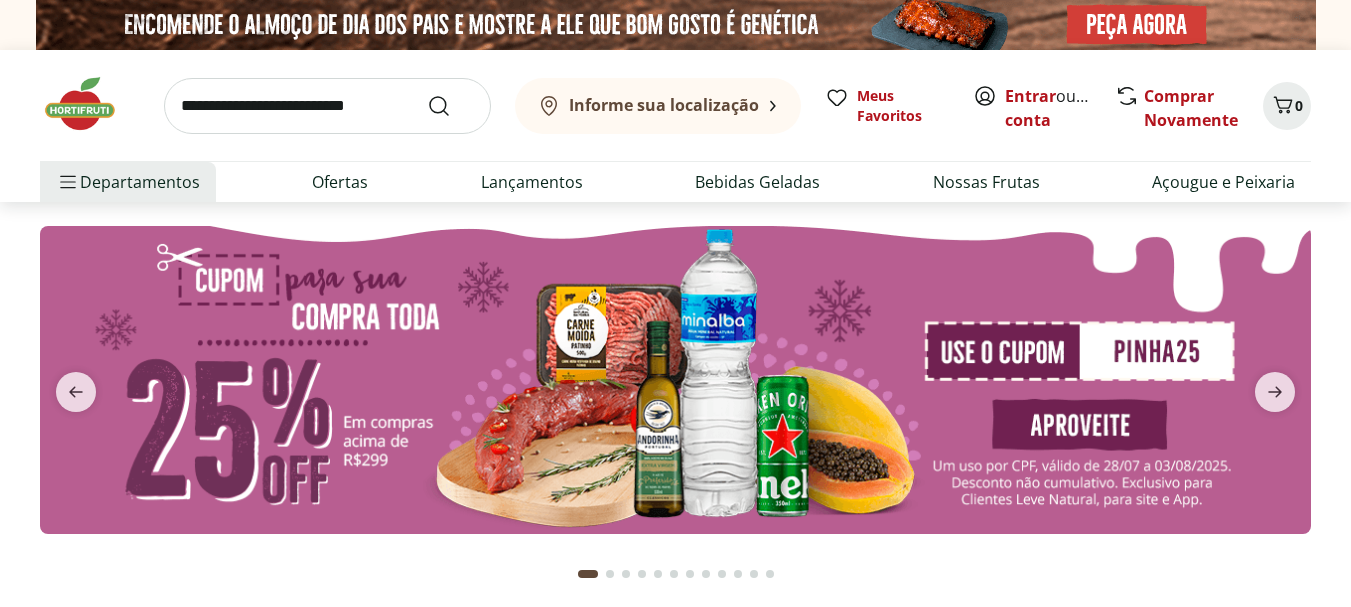 scroll, scrollTop: 0, scrollLeft: 0, axis: both 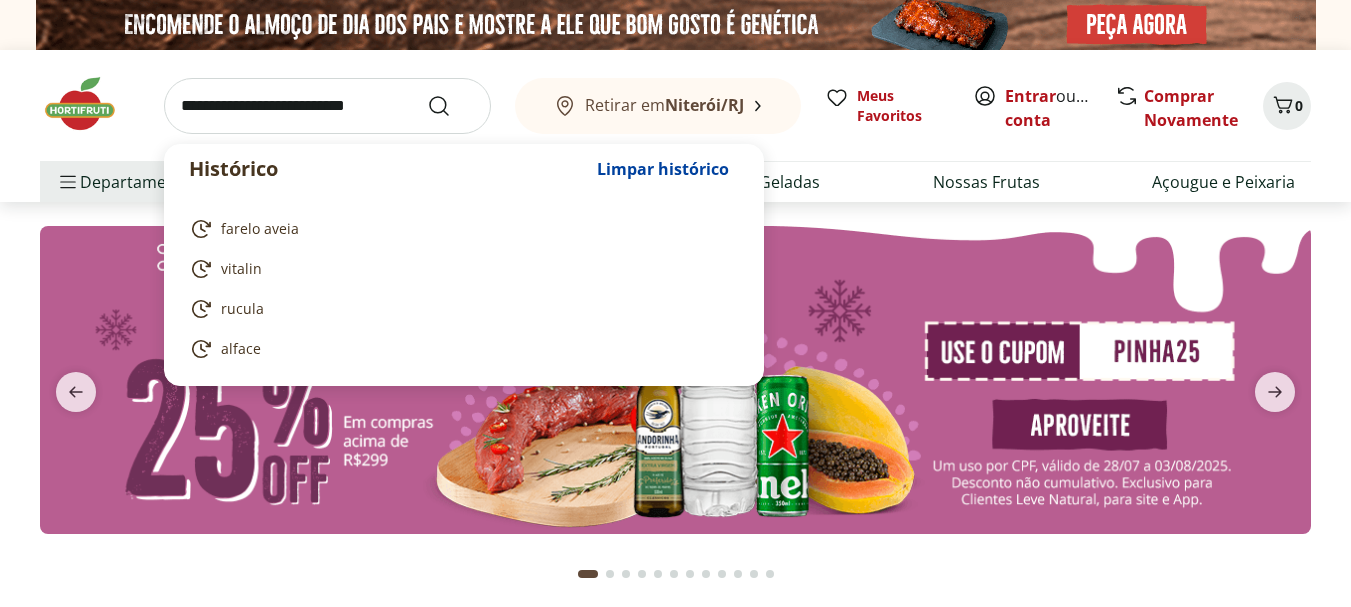 click at bounding box center (327, 106) 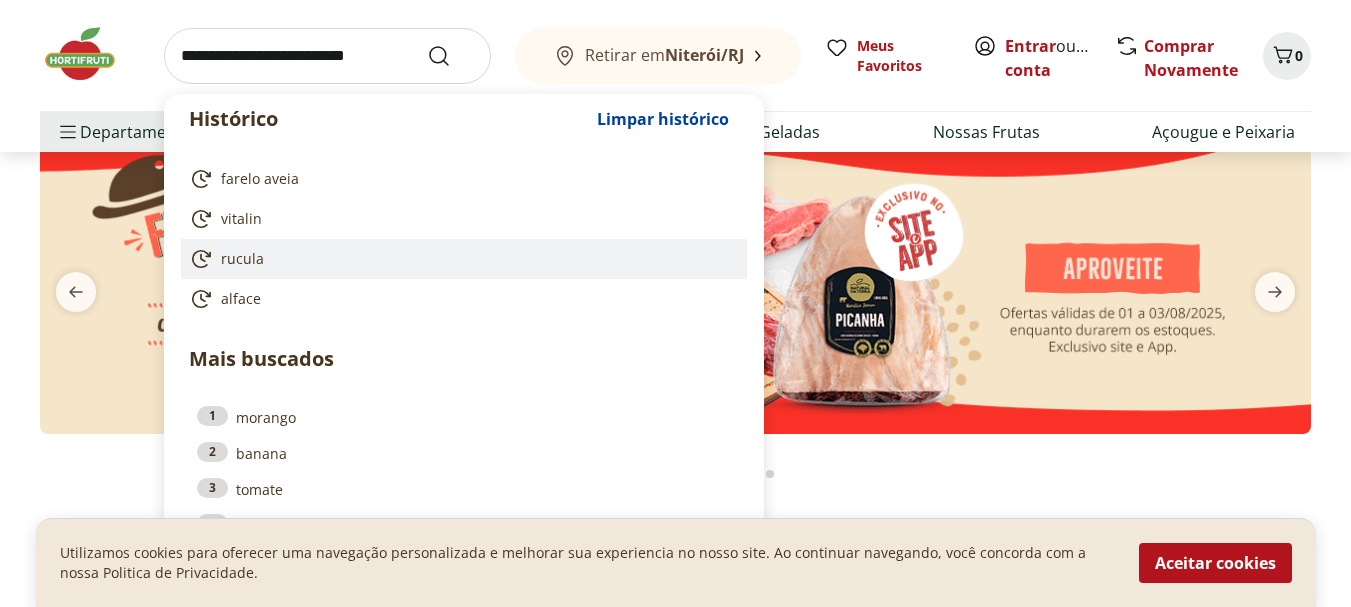 scroll, scrollTop: 200, scrollLeft: 0, axis: vertical 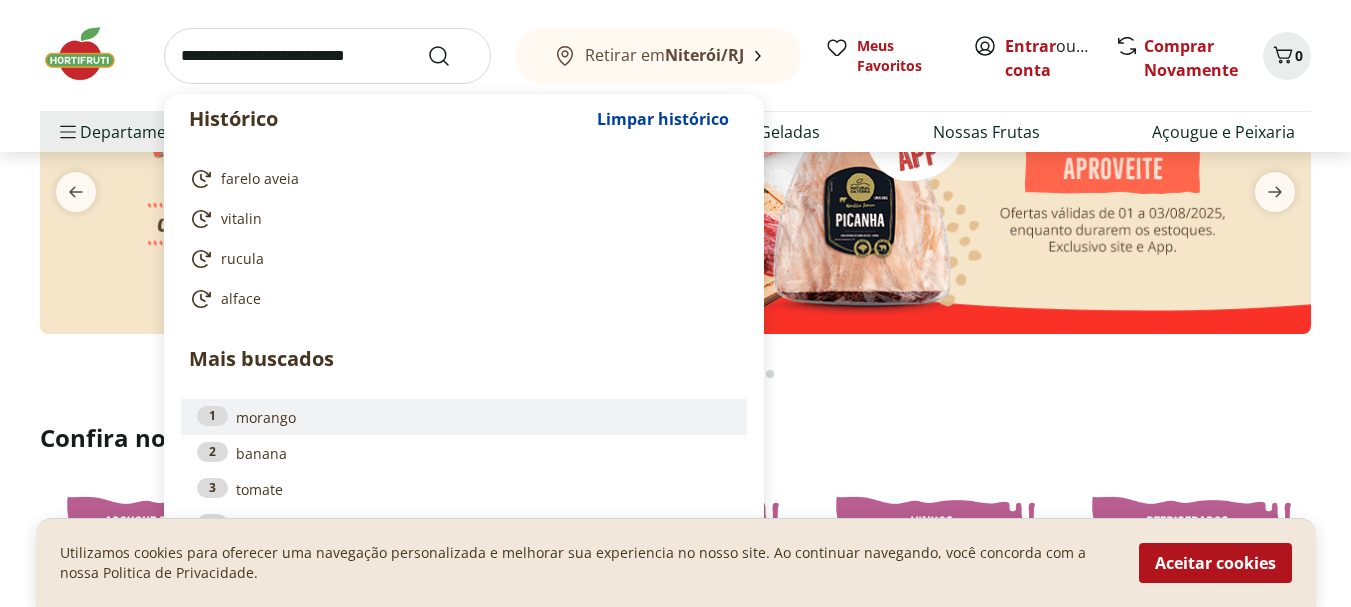 click on "1 morango" at bounding box center (464, 417) 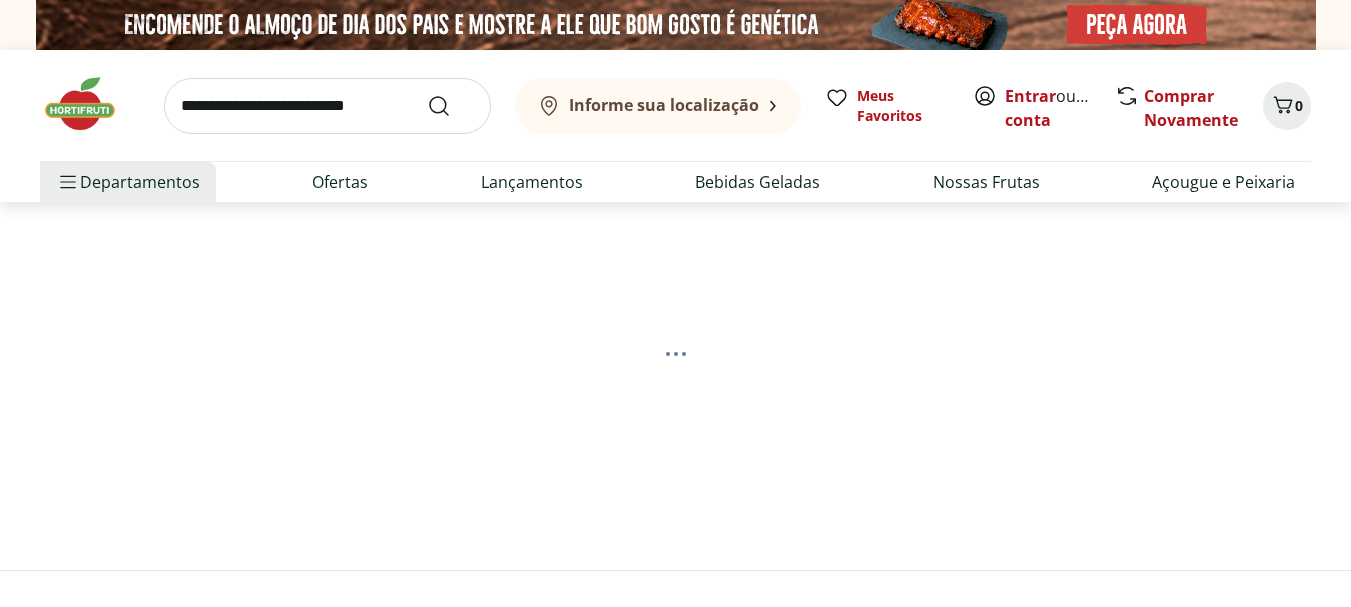 scroll, scrollTop: 0, scrollLeft: 0, axis: both 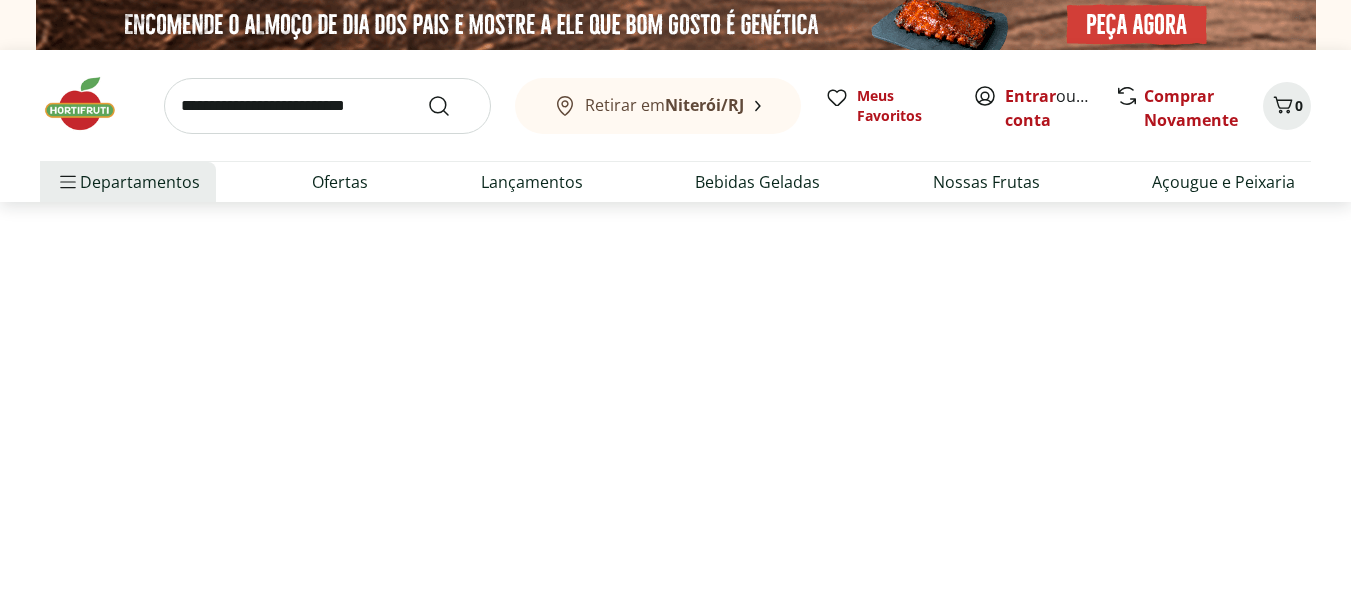 select on "**********" 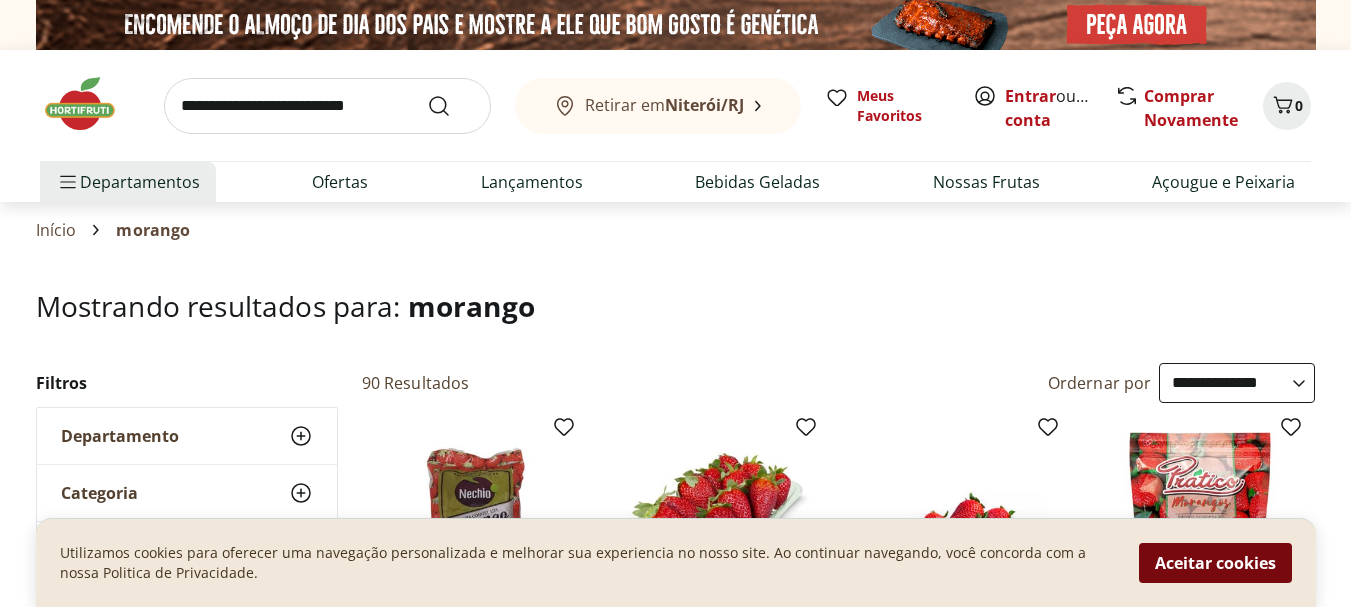 click on "Aceitar cookies" at bounding box center [1215, 563] 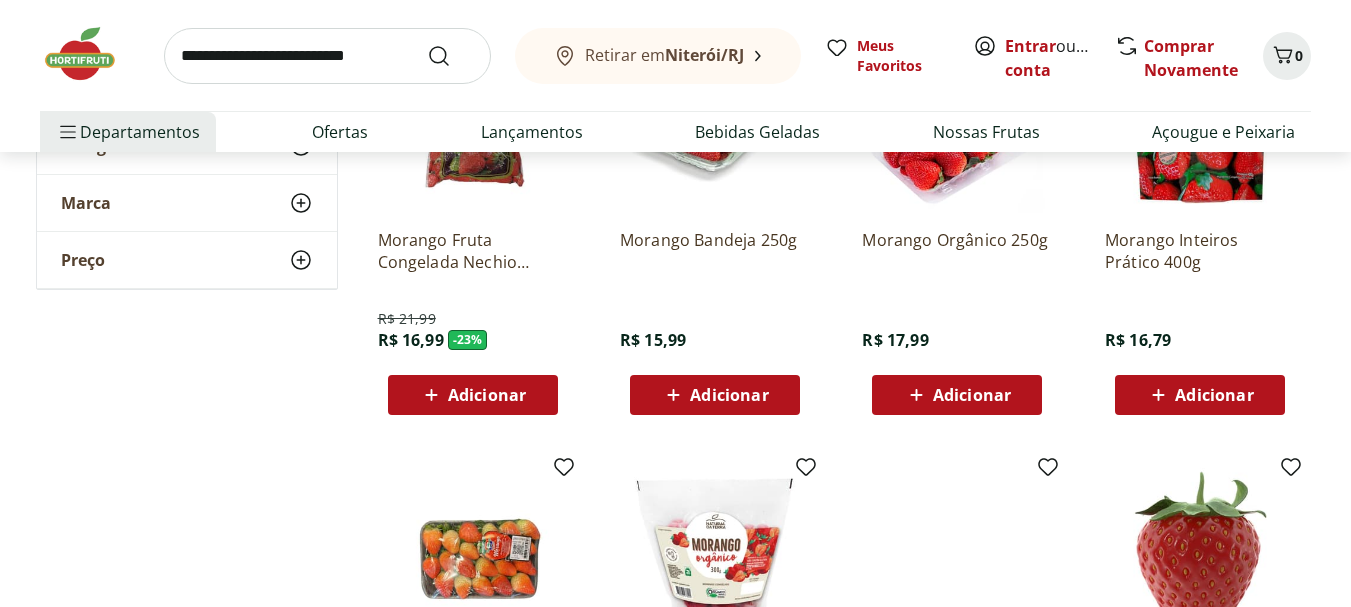 scroll, scrollTop: 300, scrollLeft: 0, axis: vertical 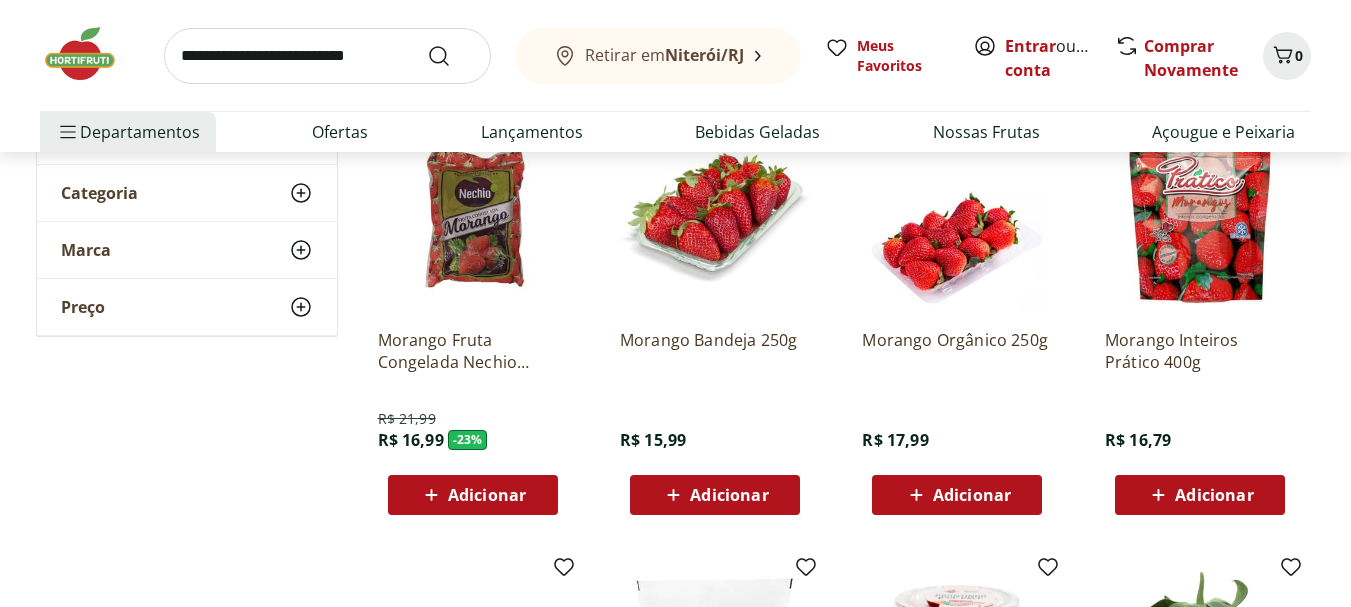 click on "Adicionar" at bounding box center (729, 495) 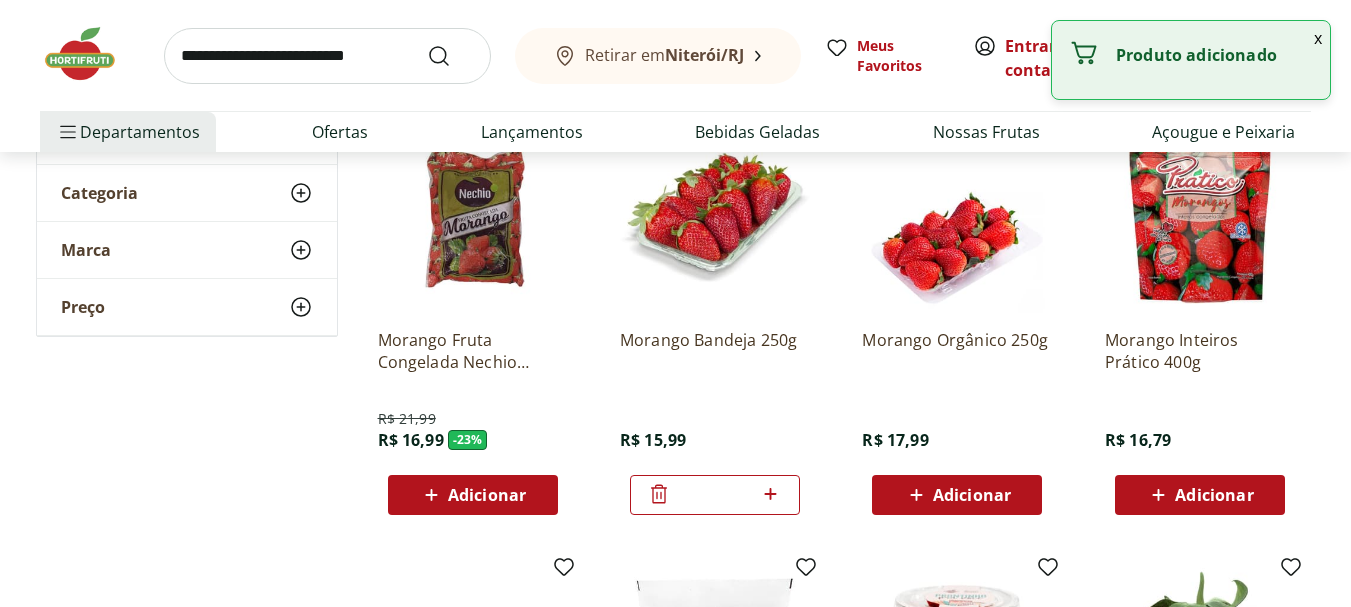 click 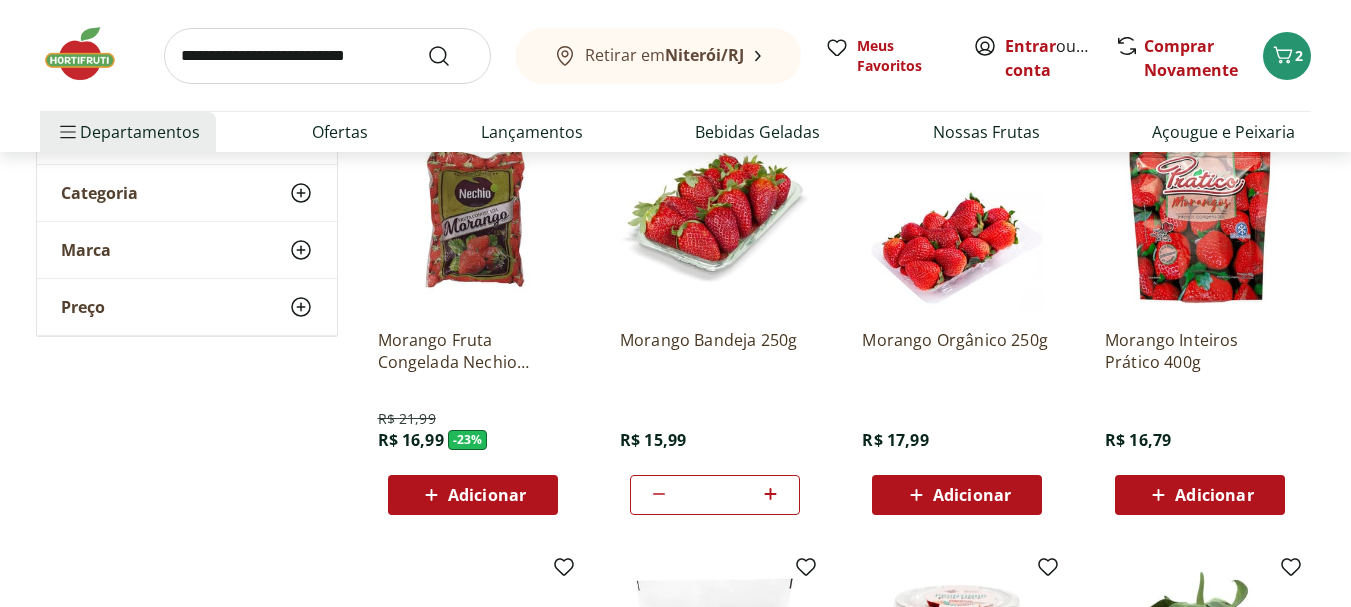 click at bounding box center [327, 56] 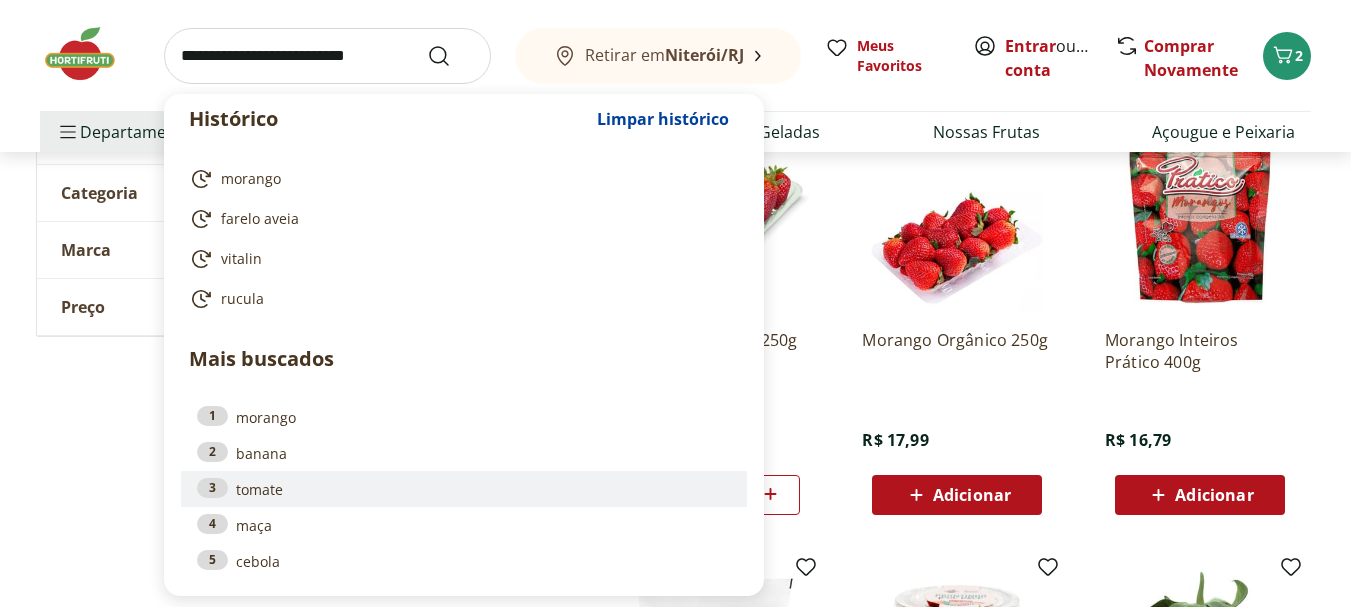 click on "3 tomate" at bounding box center (464, 489) 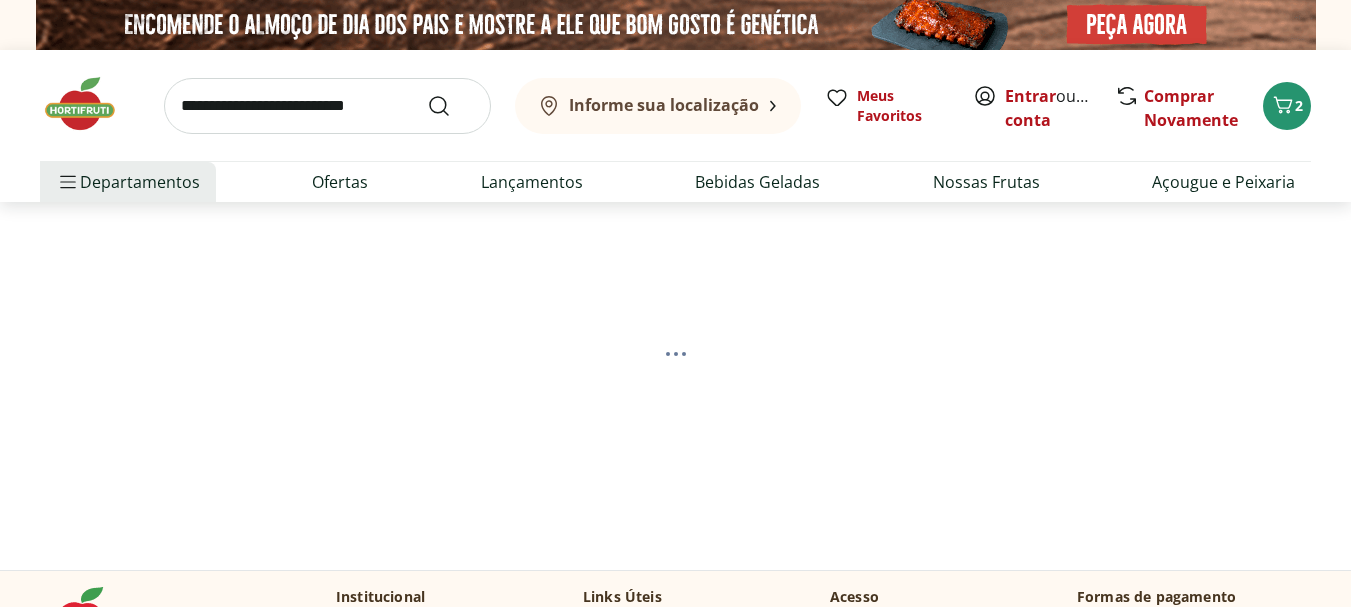 scroll, scrollTop: 0, scrollLeft: 0, axis: both 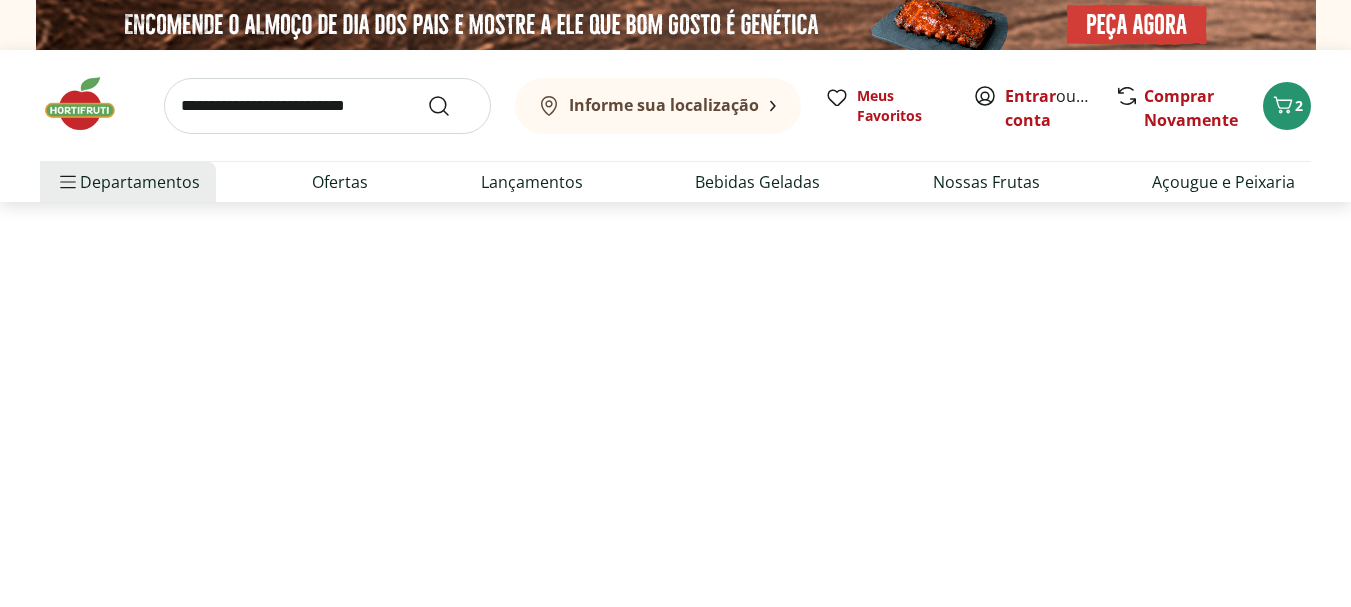 select on "**********" 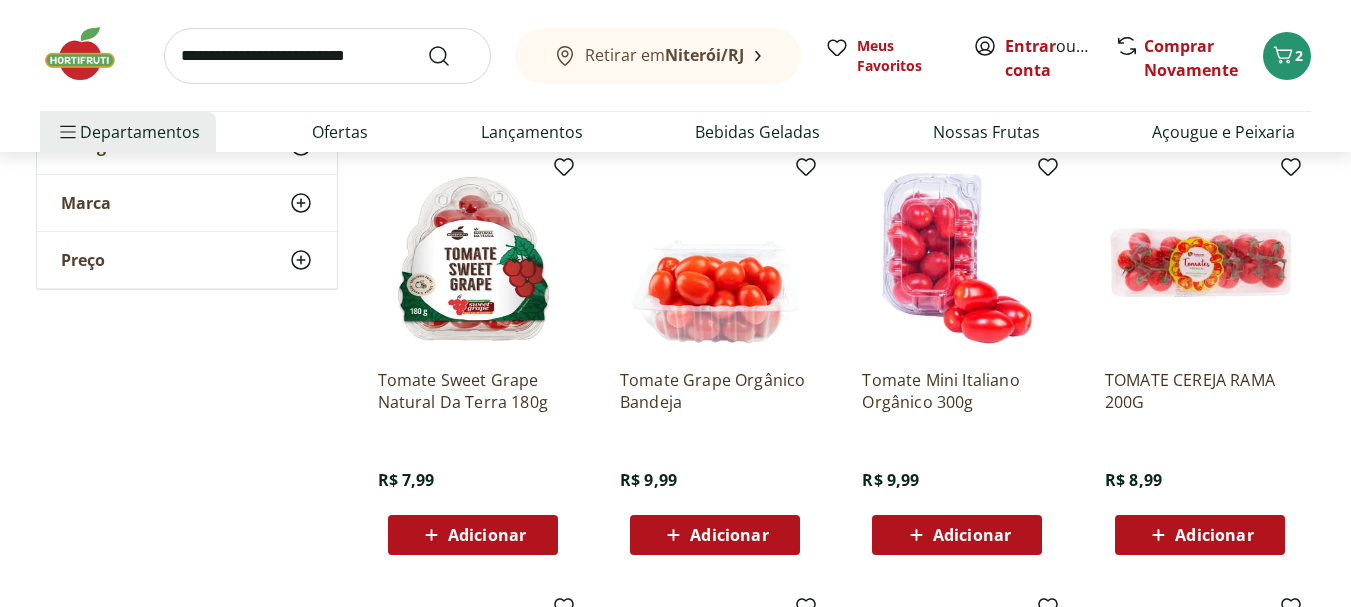 scroll, scrollTop: 400, scrollLeft: 0, axis: vertical 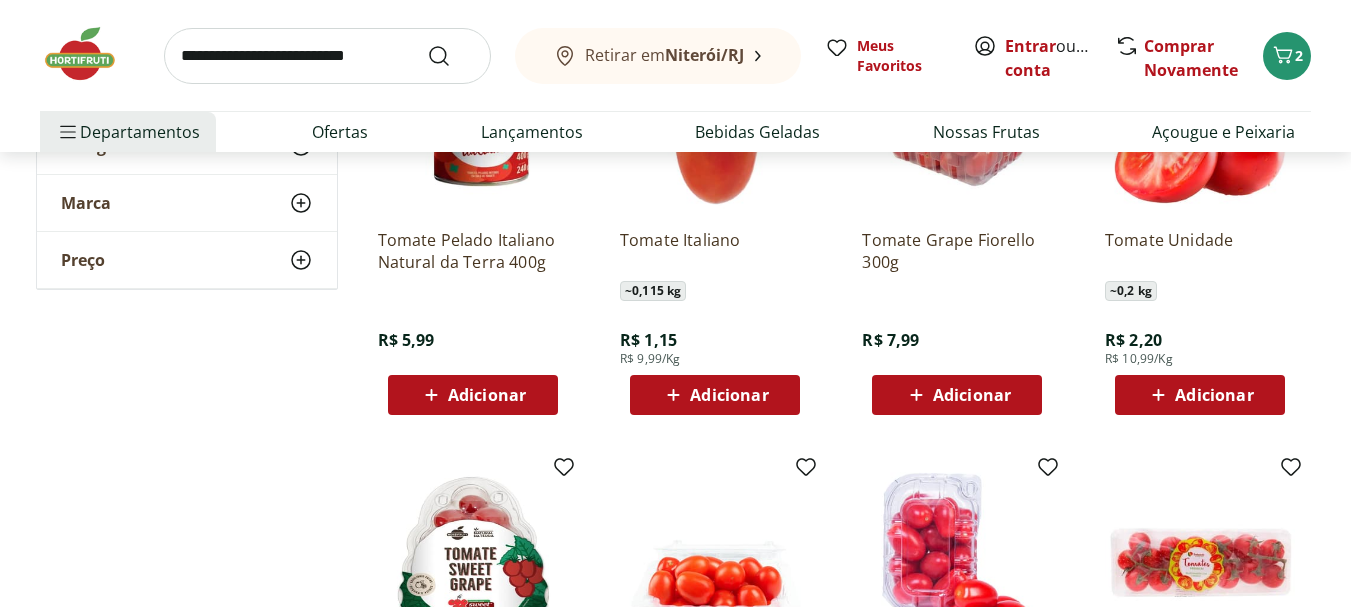 click on "Adicionar" at bounding box center [972, 395] 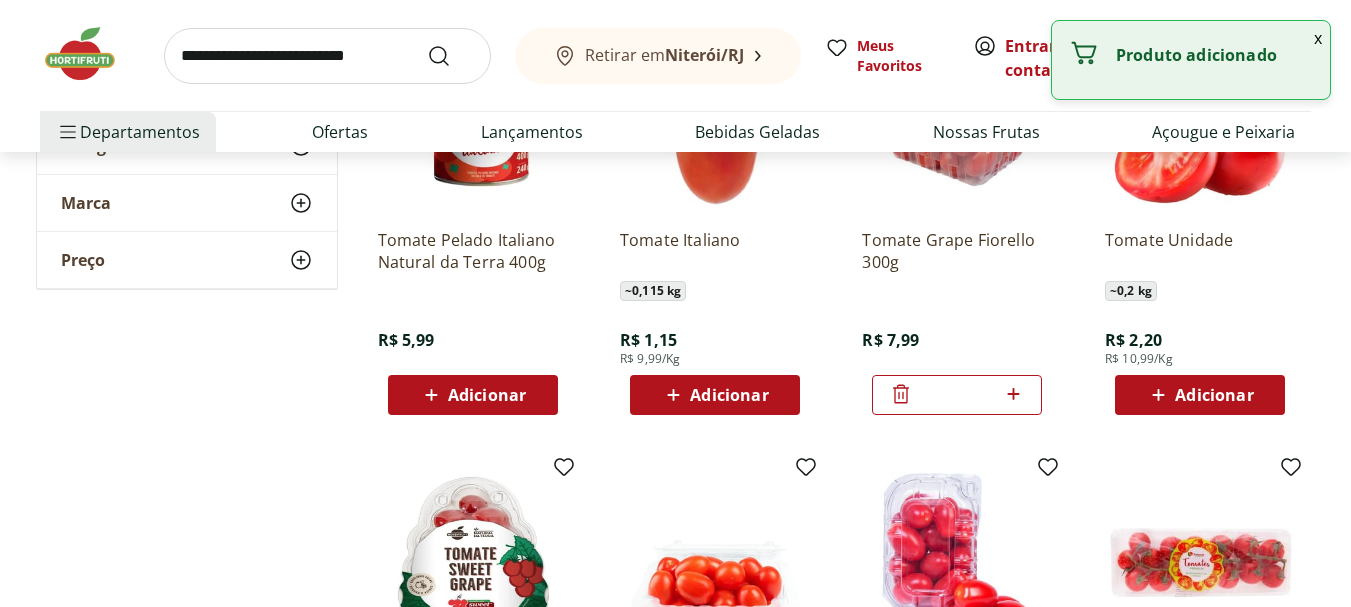 click 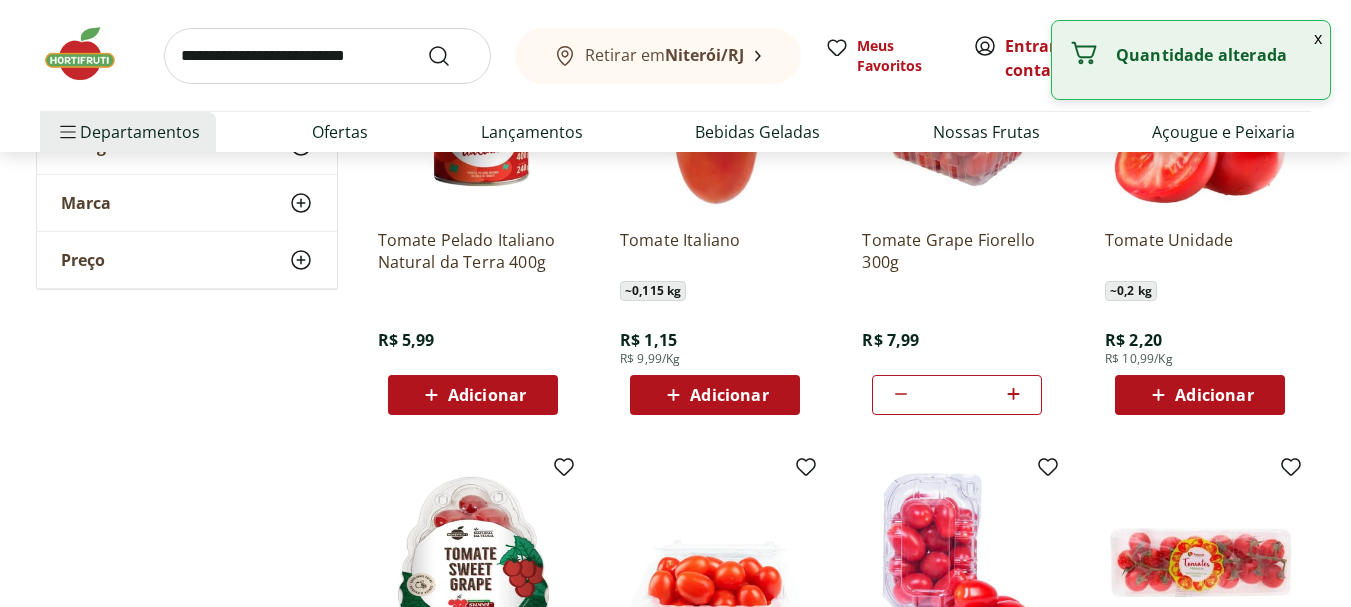 click at bounding box center (327, 56) 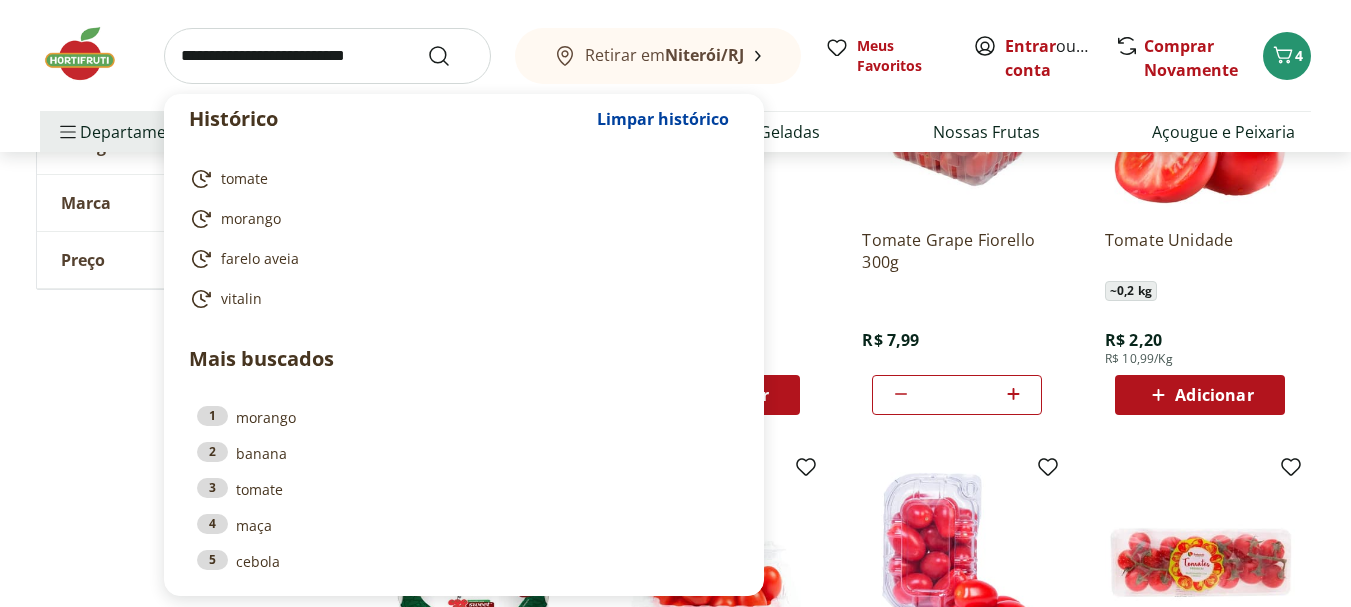 scroll, scrollTop: 600, scrollLeft: 0, axis: vertical 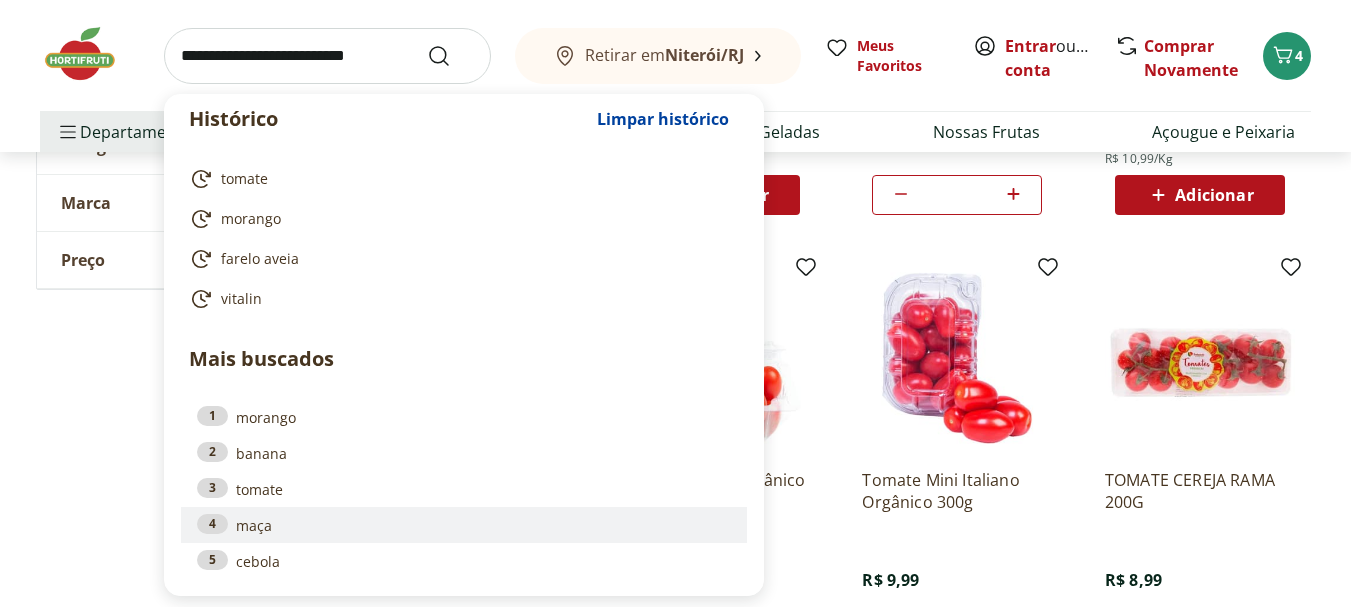 click on "4 maça" at bounding box center [464, 525] 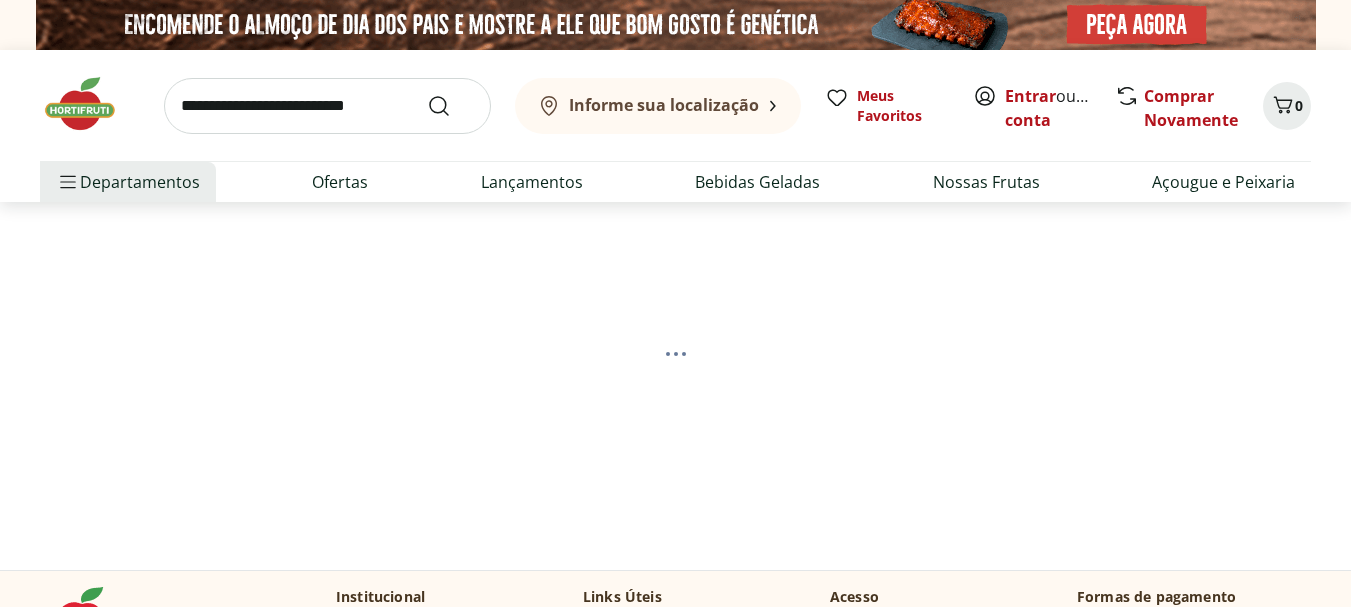 scroll, scrollTop: 0, scrollLeft: 0, axis: both 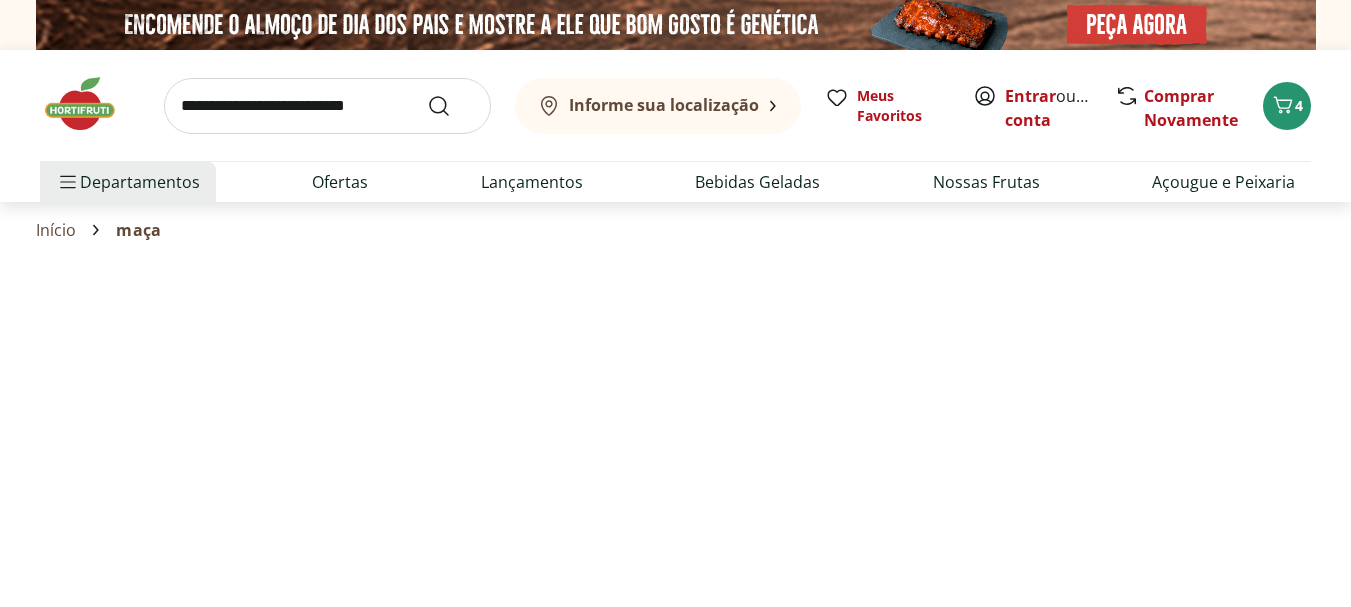 select on "**********" 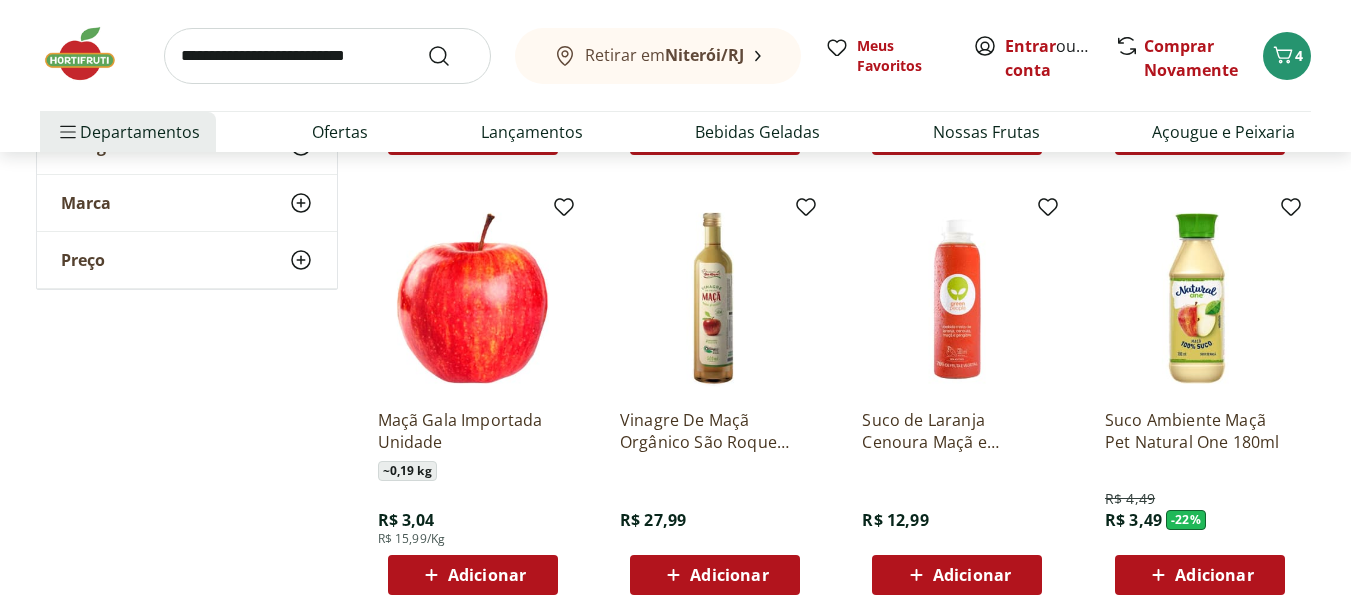scroll, scrollTop: 1300, scrollLeft: 0, axis: vertical 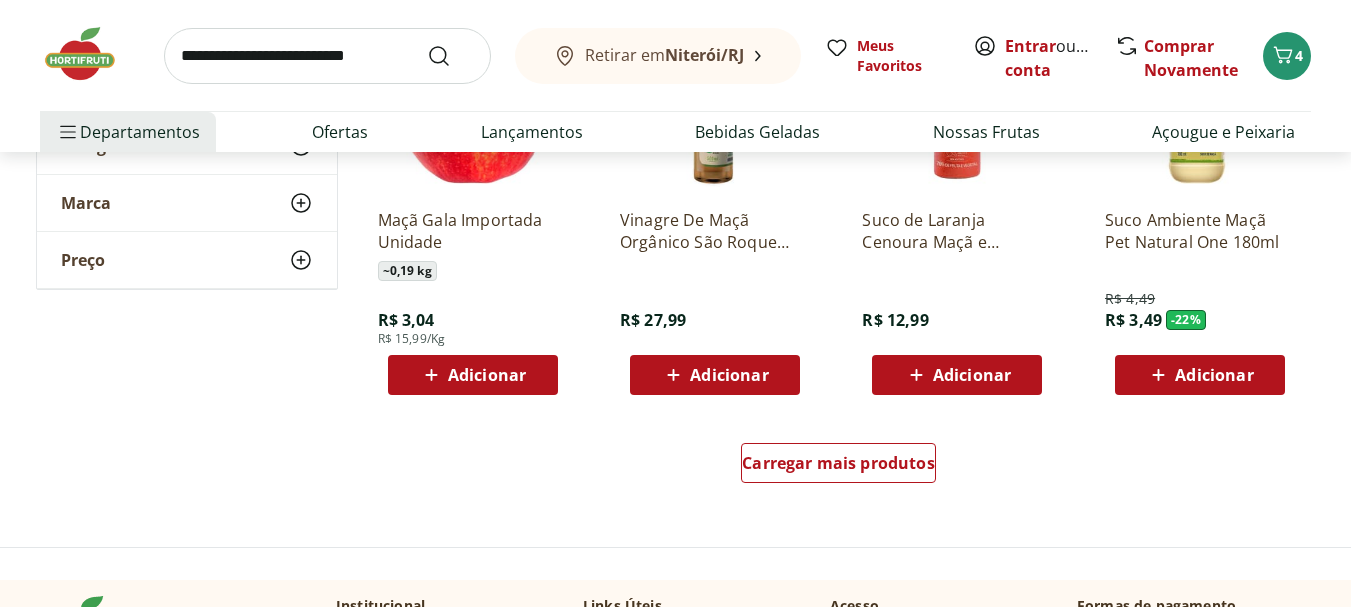 click on "Adicionar" at bounding box center (487, 375) 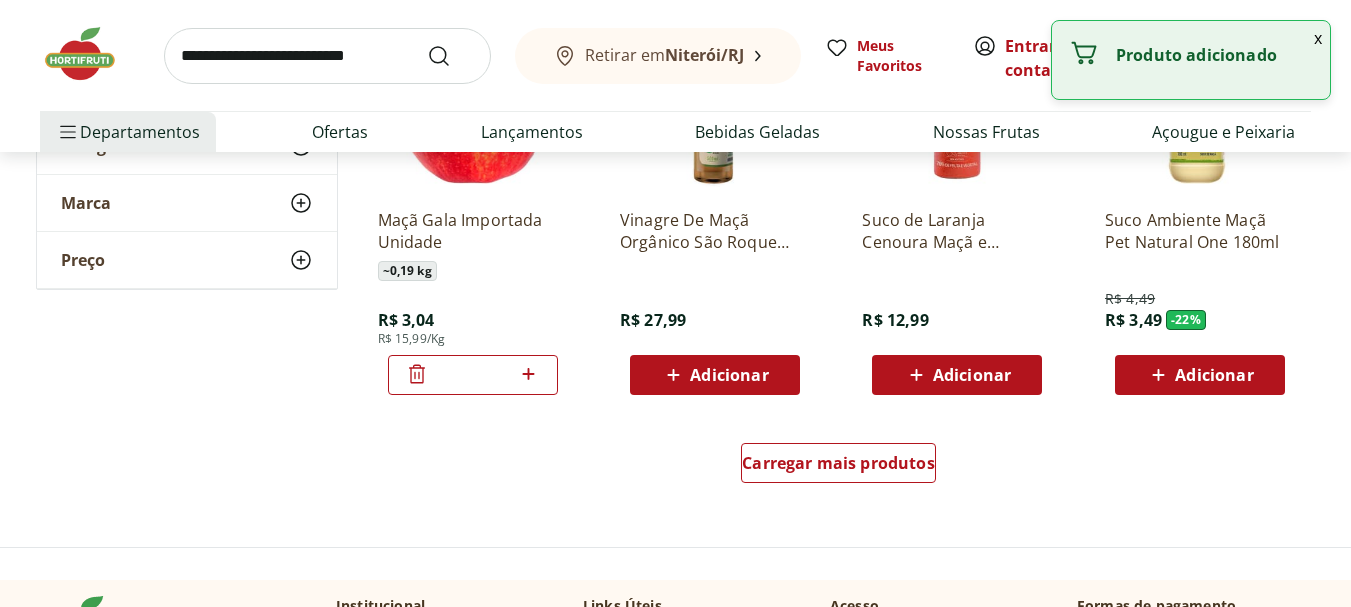 click 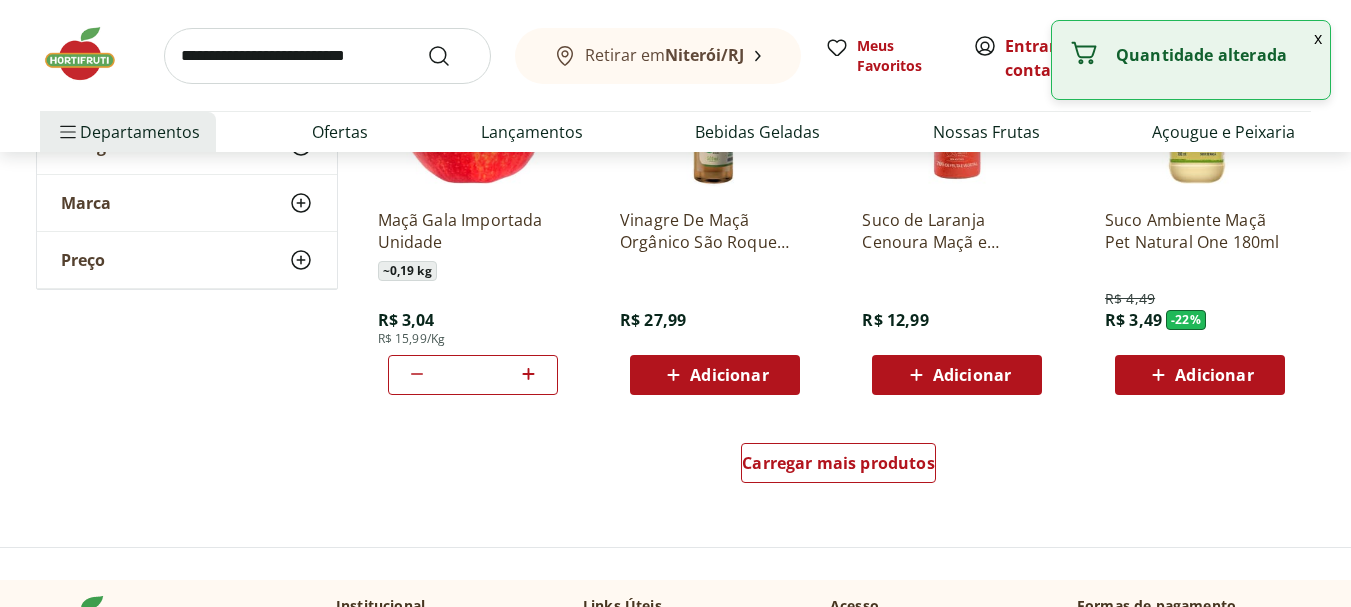 click 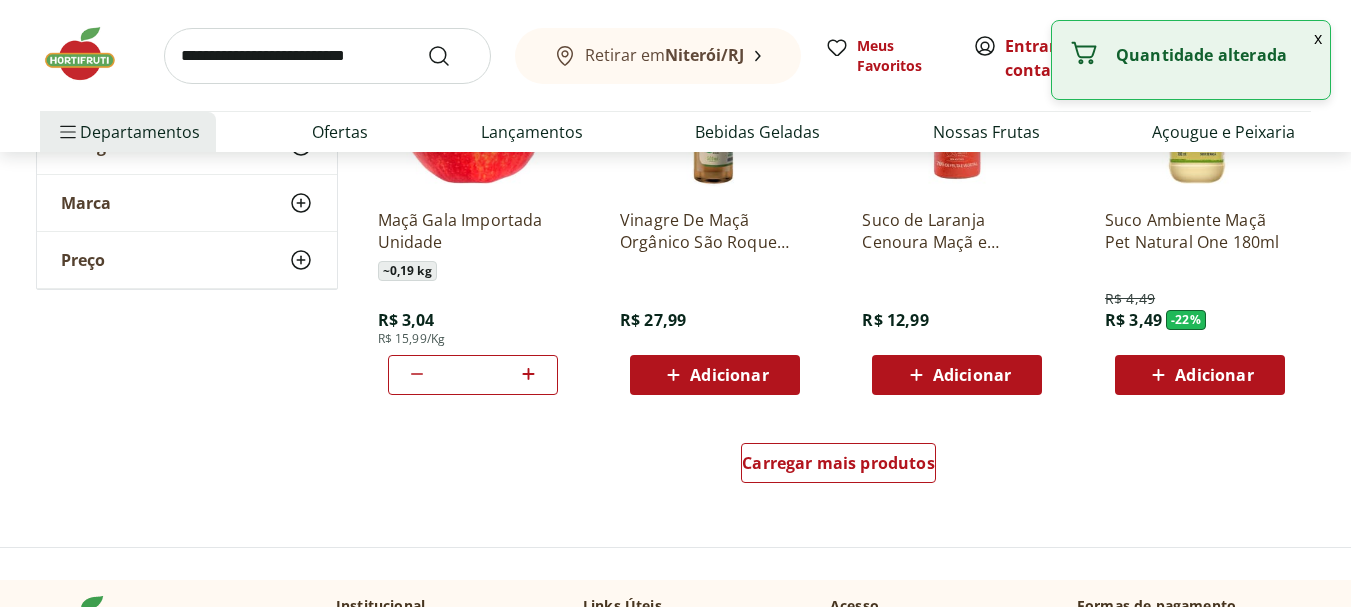 click 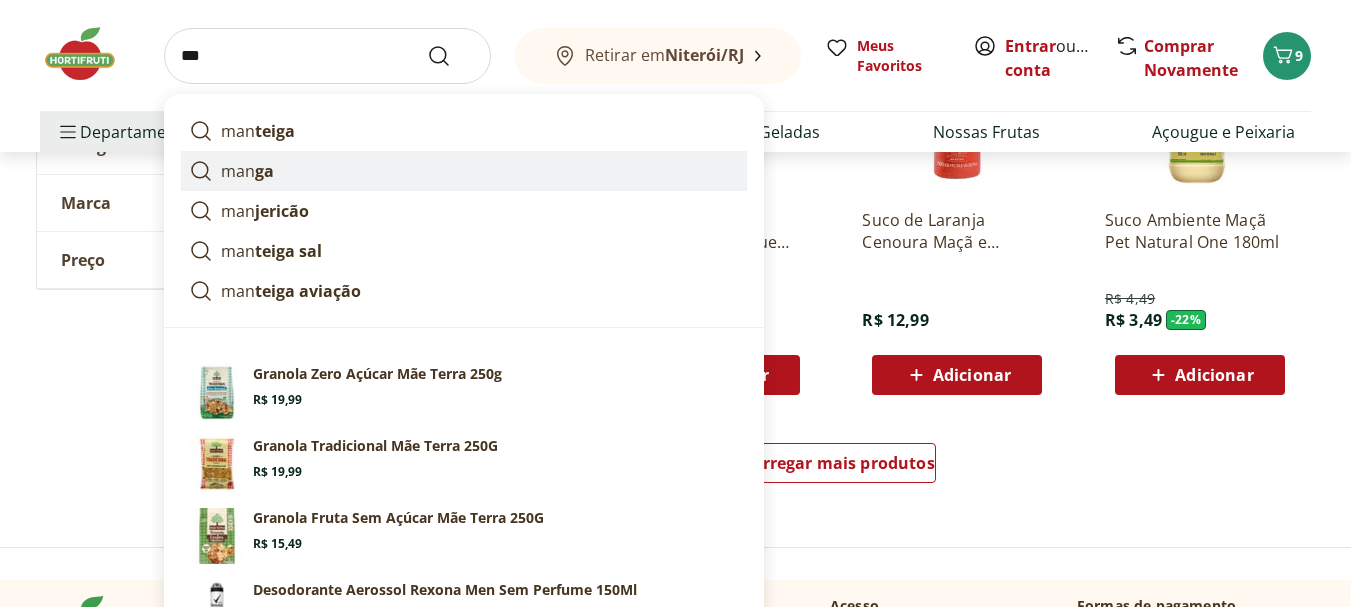 click on "man ga" at bounding box center [247, 171] 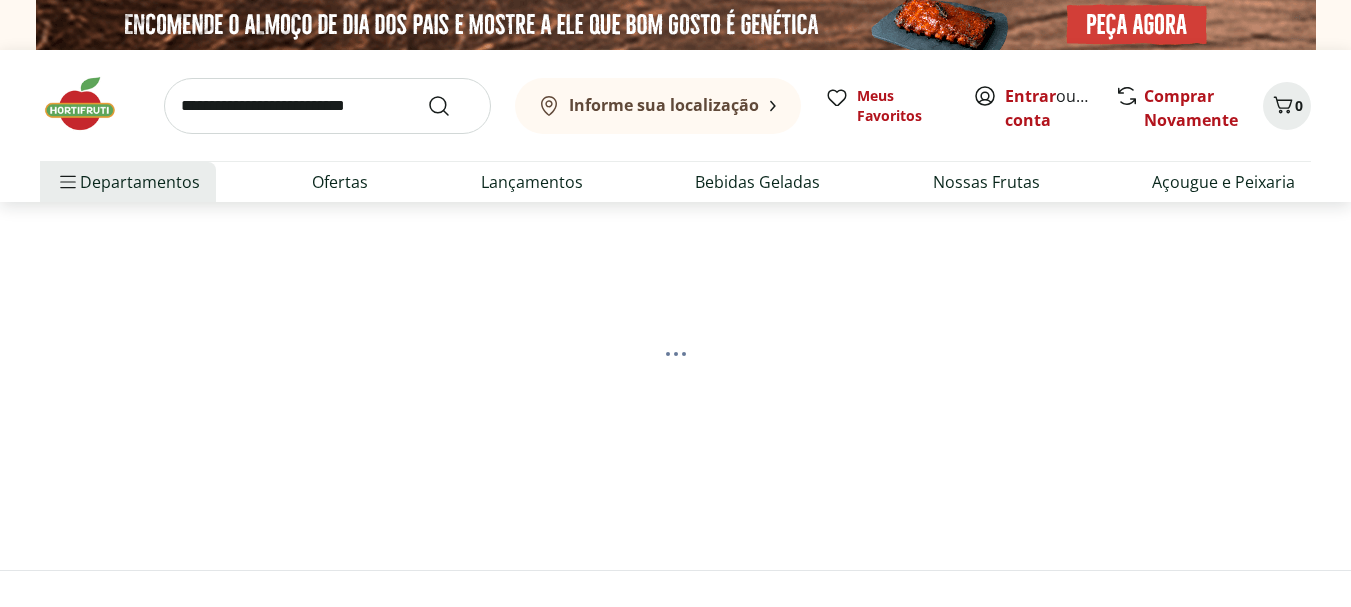 scroll, scrollTop: 0, scrollLeft: 0, axis: both 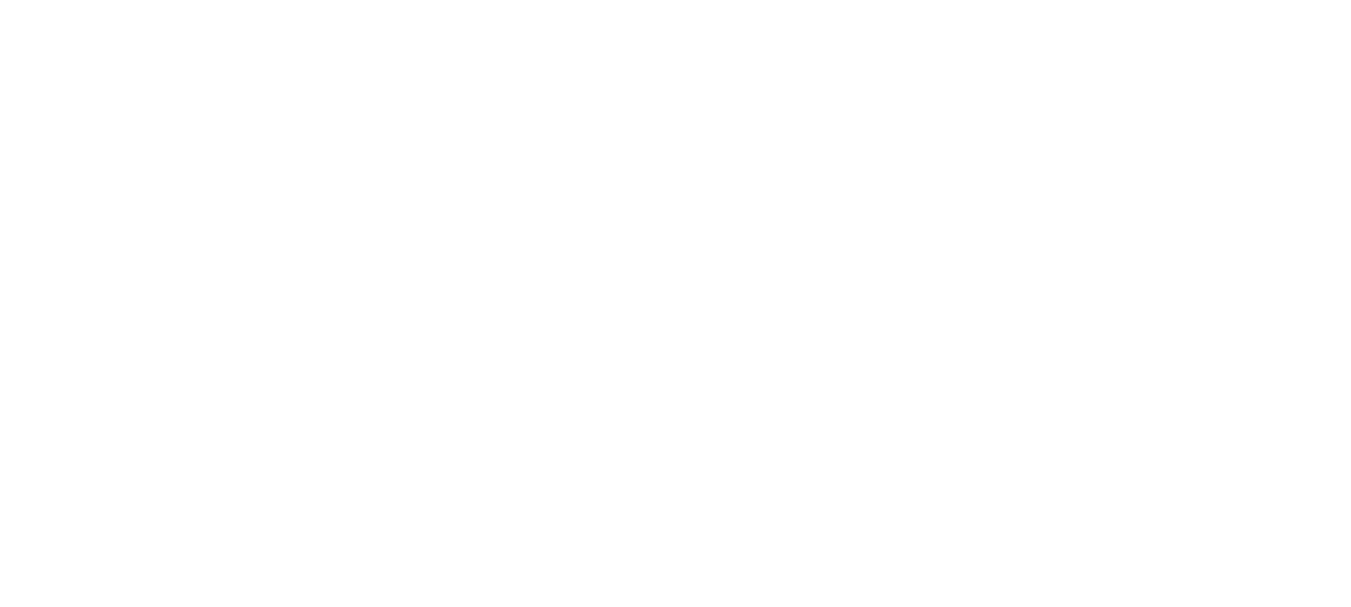 select on "**********" 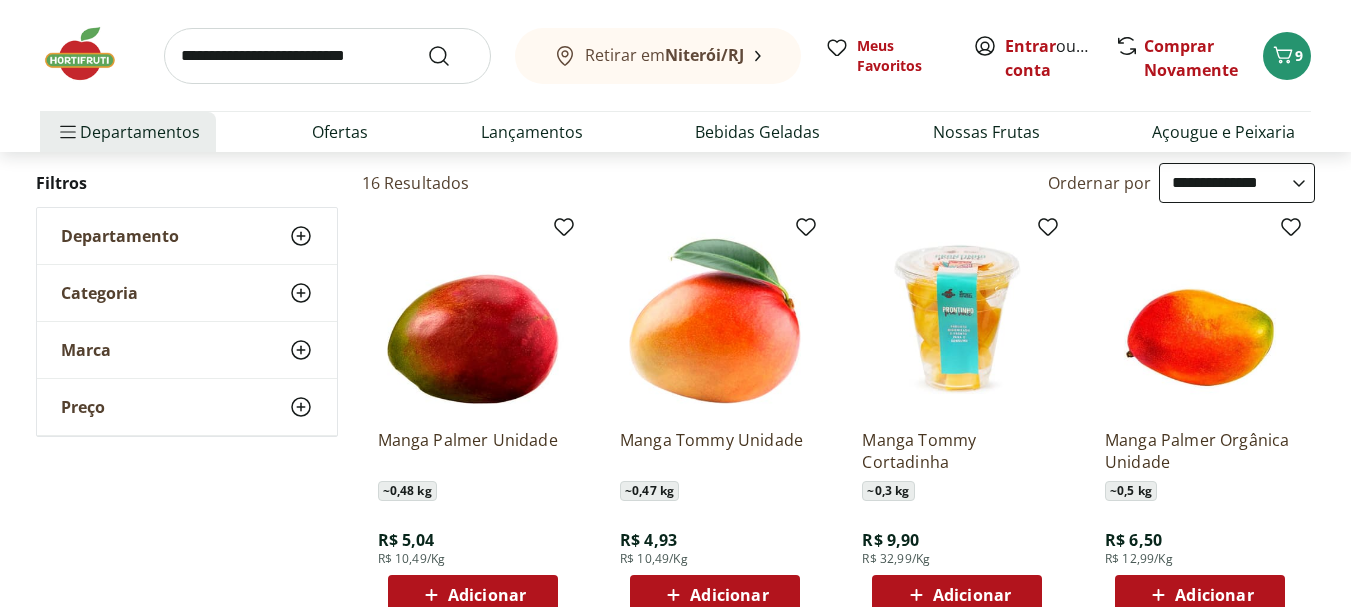 scroll, scrollTop: 300, scrollLeft: 0, axis: vertical 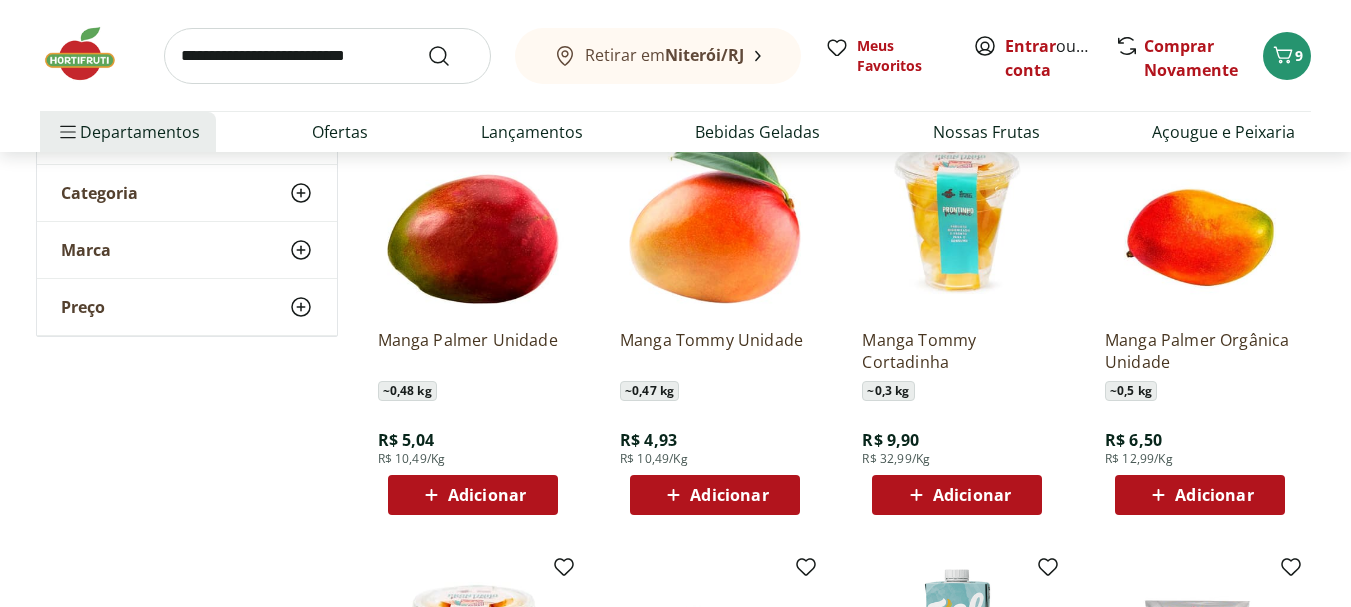 click on "Adicionar" at bounding box center [487, 495] 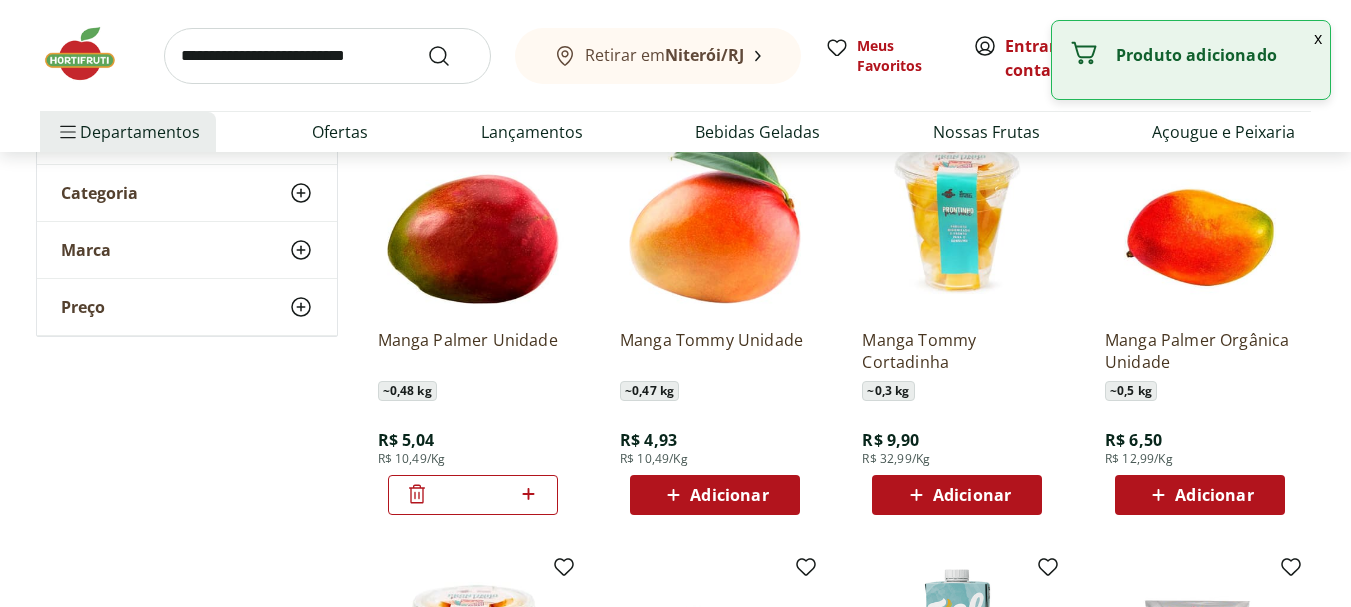 click 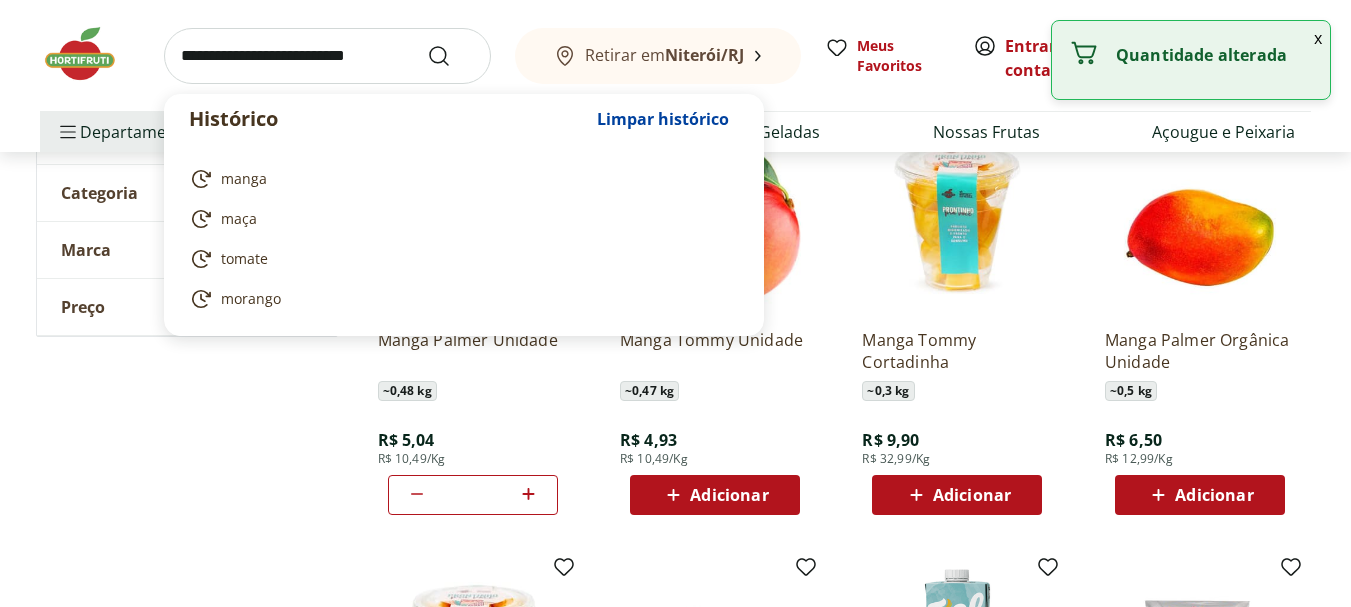 click at bounding box center (327, 56) 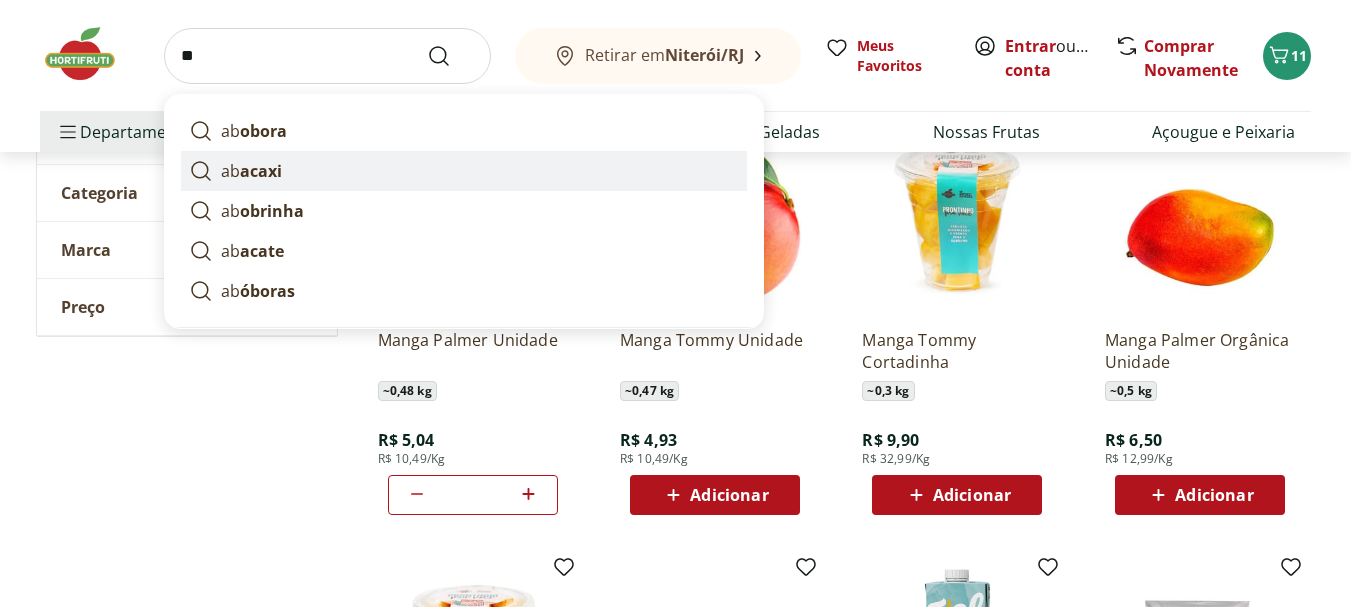 click on "ab acaxi" at bounding box center (464, 171) 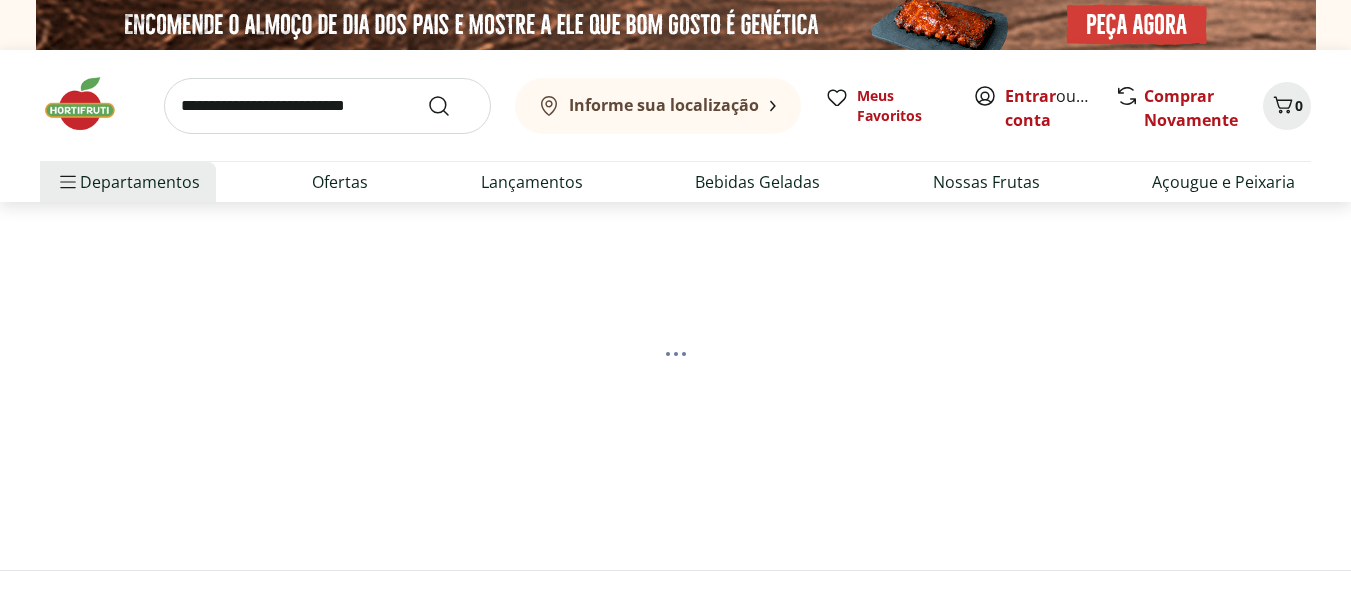 scroll, scrollTop: 0, scrollLeft: 0, axis: both 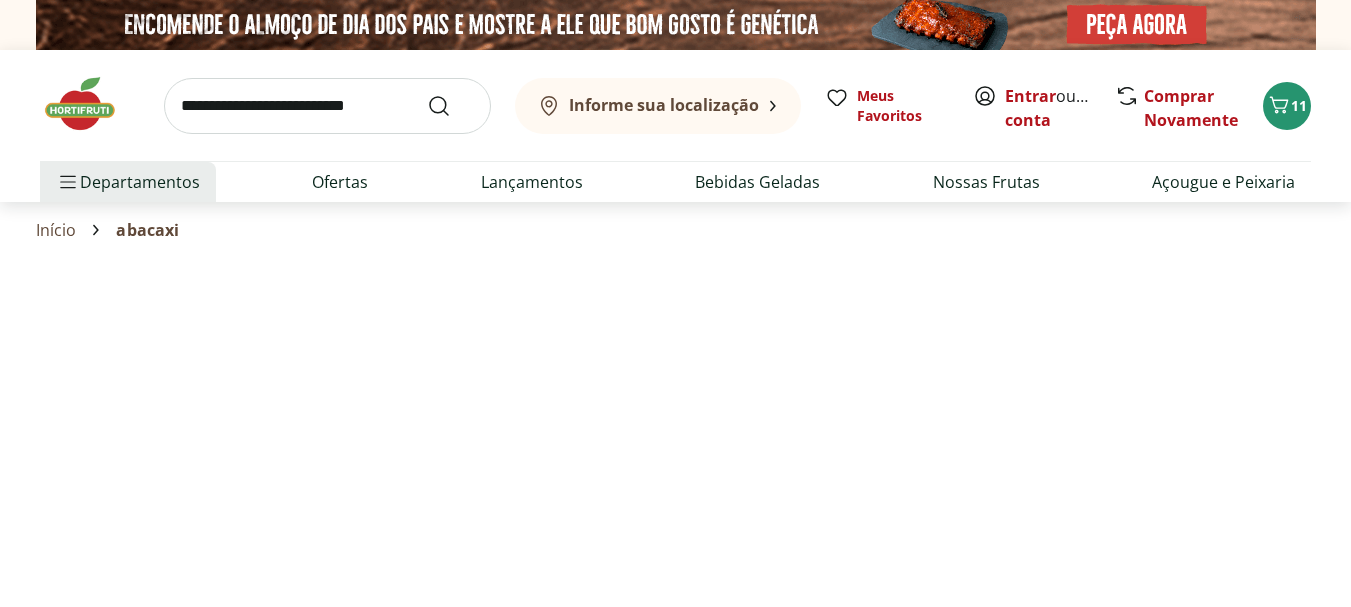 select on "**********" 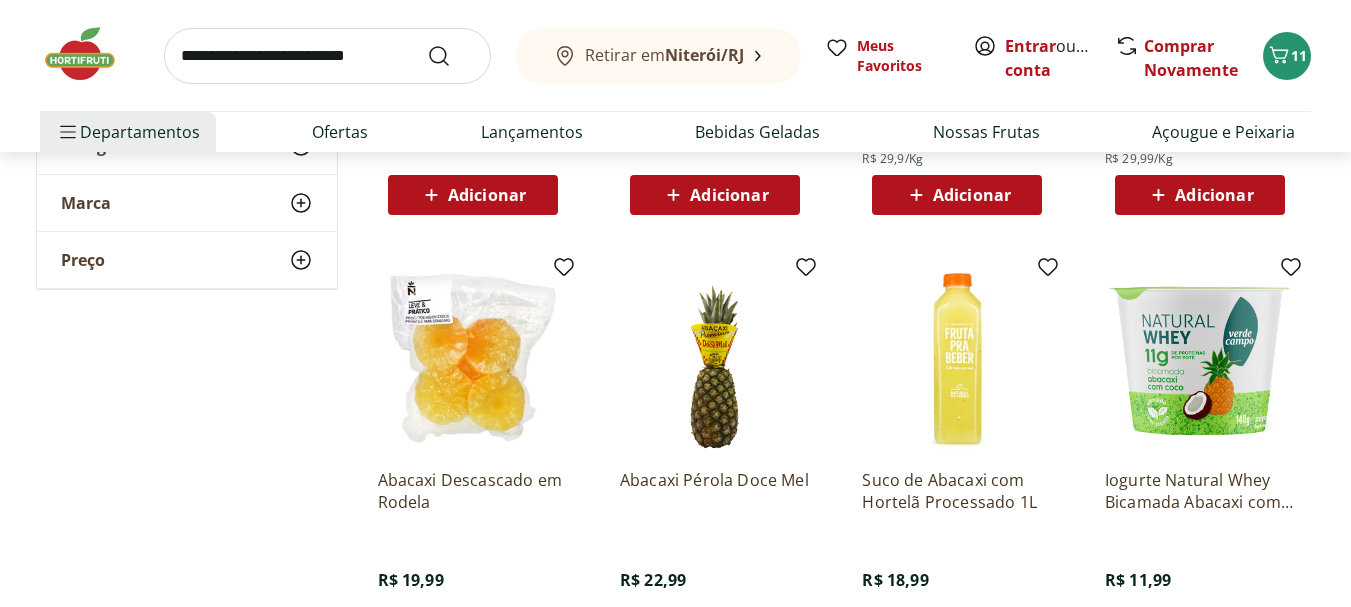 scroll, scrollTop: 0, scrollLeft: 0, axis: both 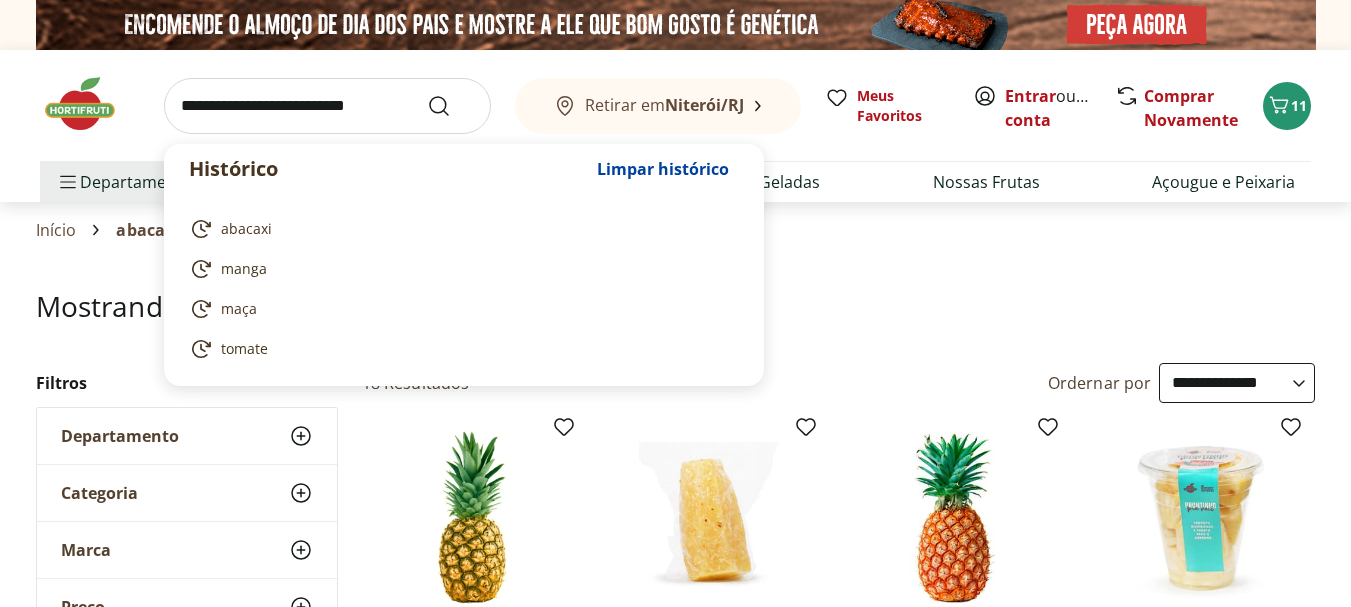 click at bounding box center [327, 106] 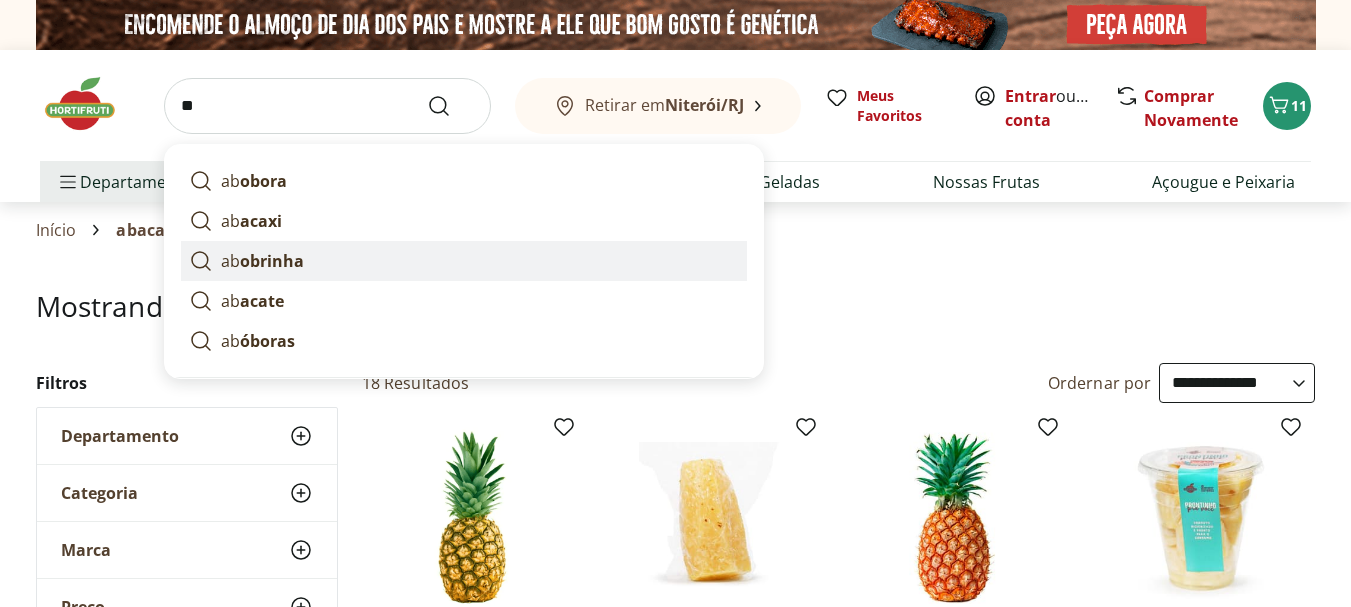 click on "ab obrinha" at bounding box center [464, 261] 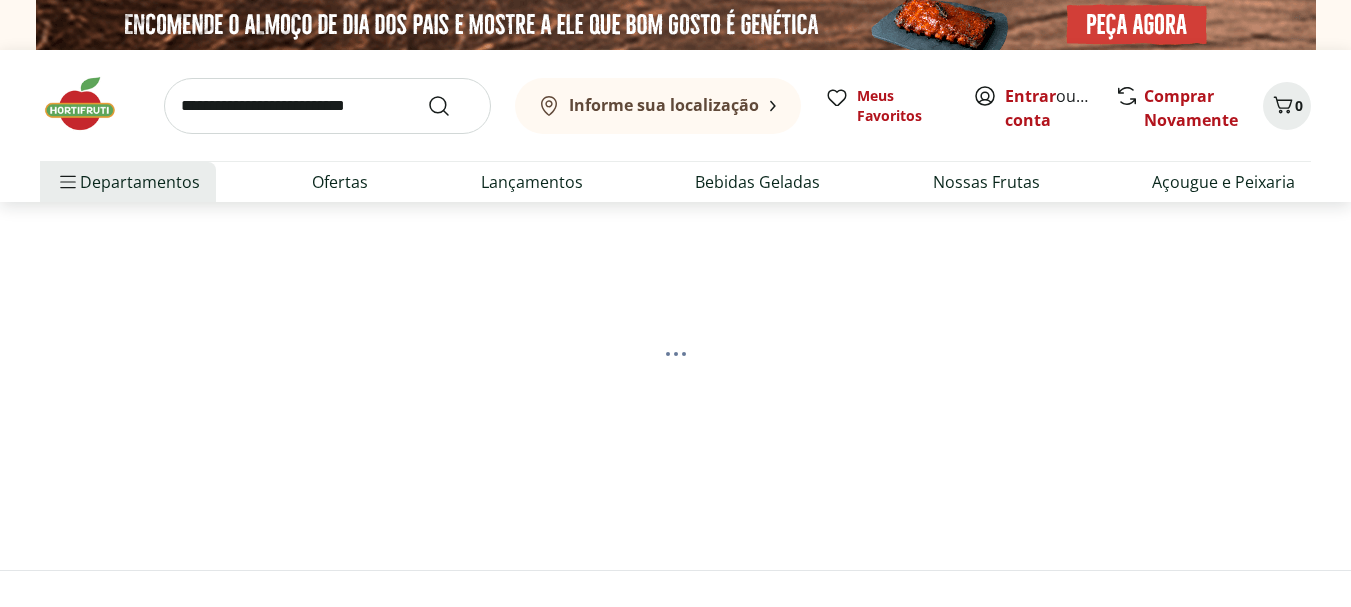 scroll, scrollTop: 0, scrollLeft: 0, axis: both 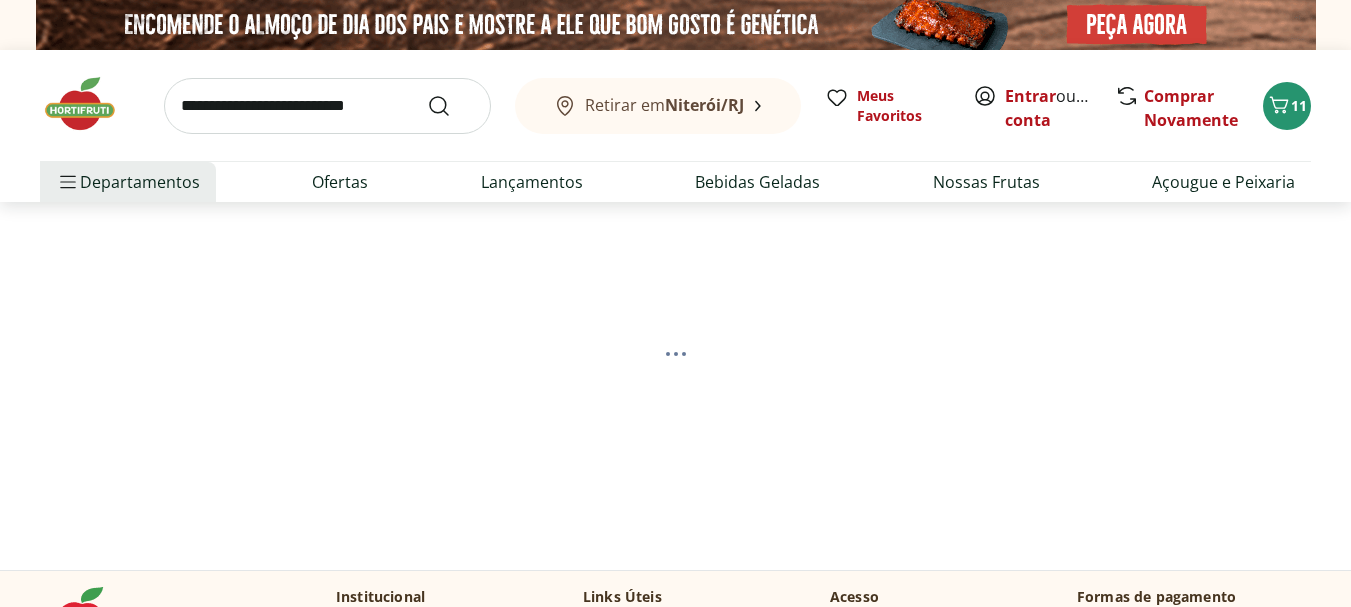 select on "**********" 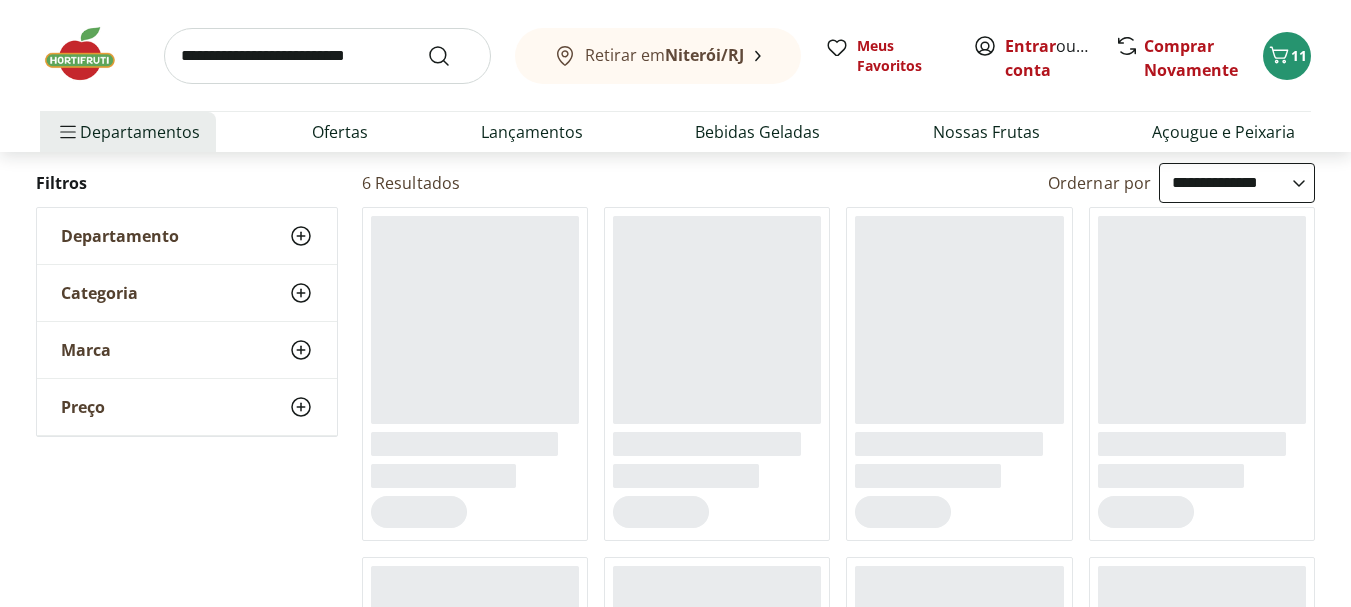 scroll, scrollTop: 300, scrollLeft: 0, axis: vertical 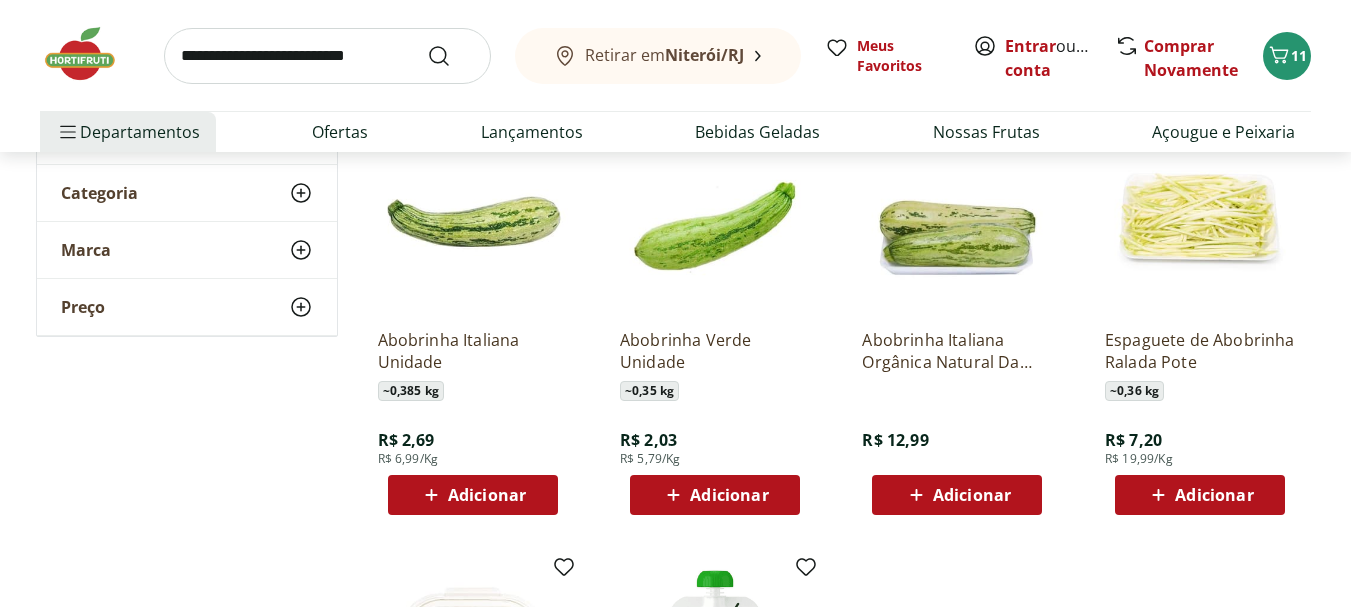 click on "Adicionar" at bounding box center (729, 495) 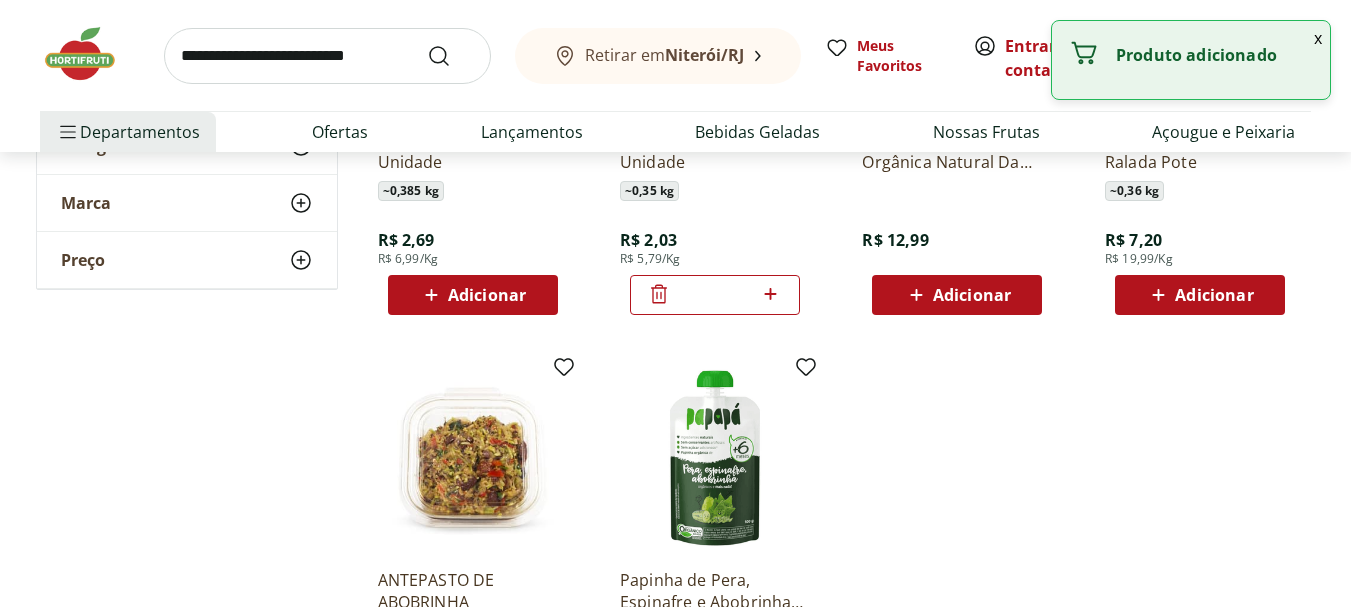 scroll, scrollTop: 300, scrollLeft: 0, axis: vertical 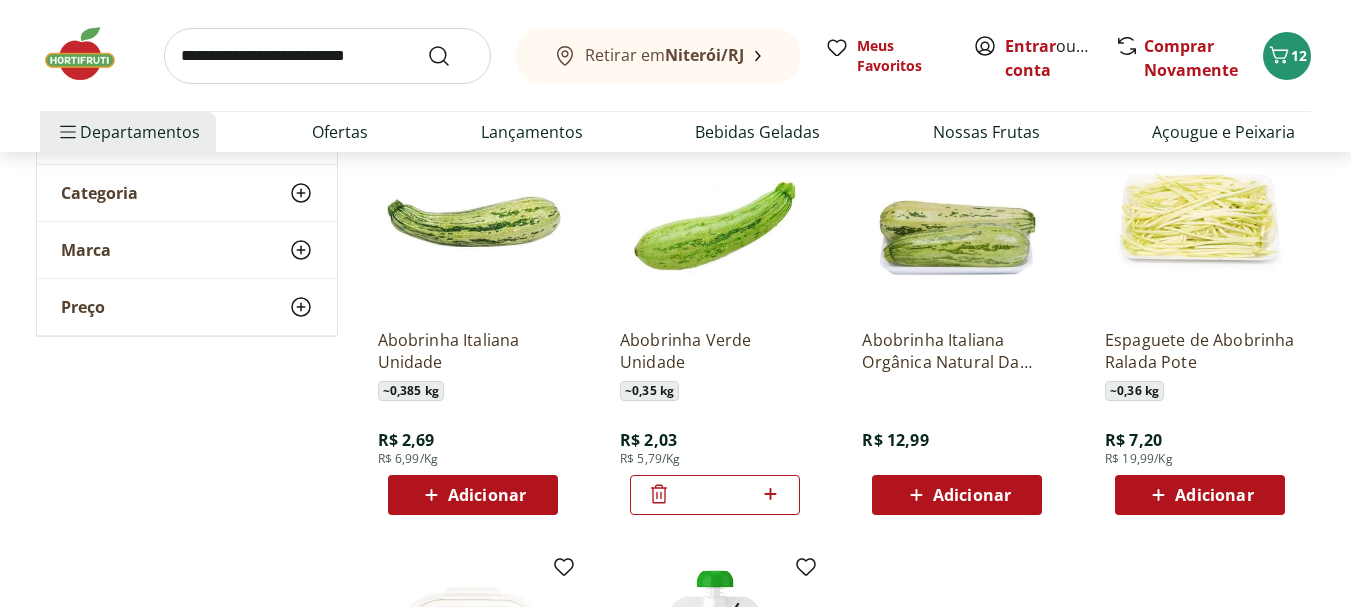 click at bounding box center (327, 56) 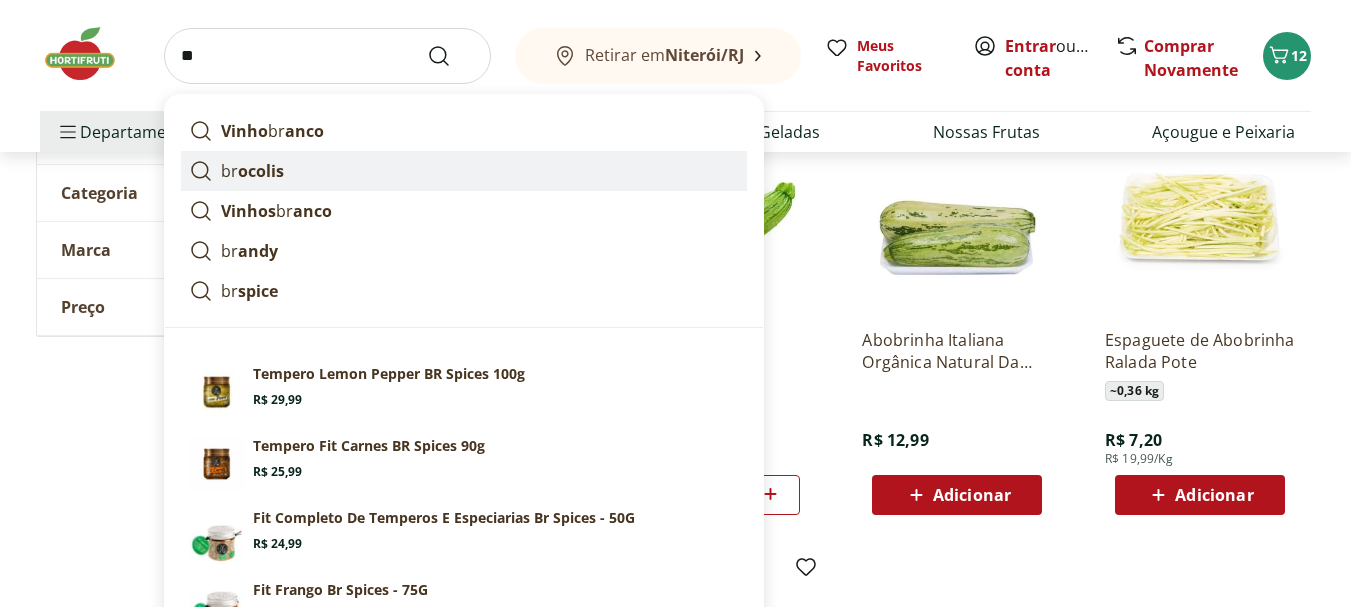 click on "br ocolis" at bounding box center [464, 171] 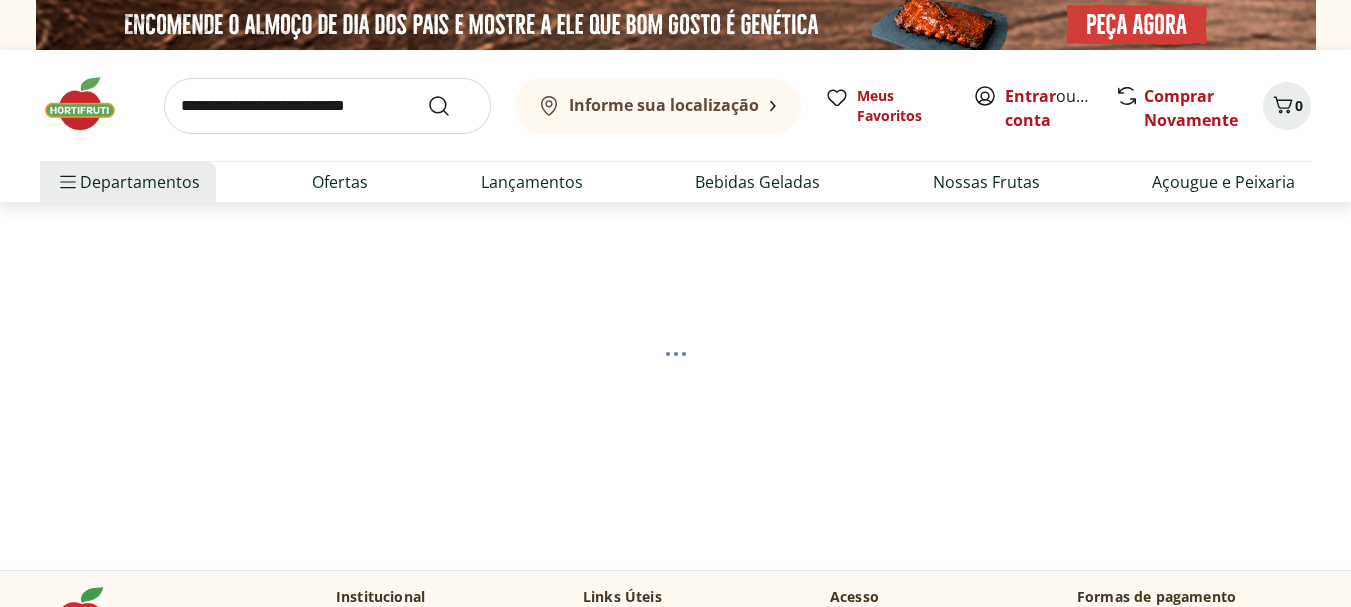scroll, scrollTop: 0, scrollLeft: 0, axis: both 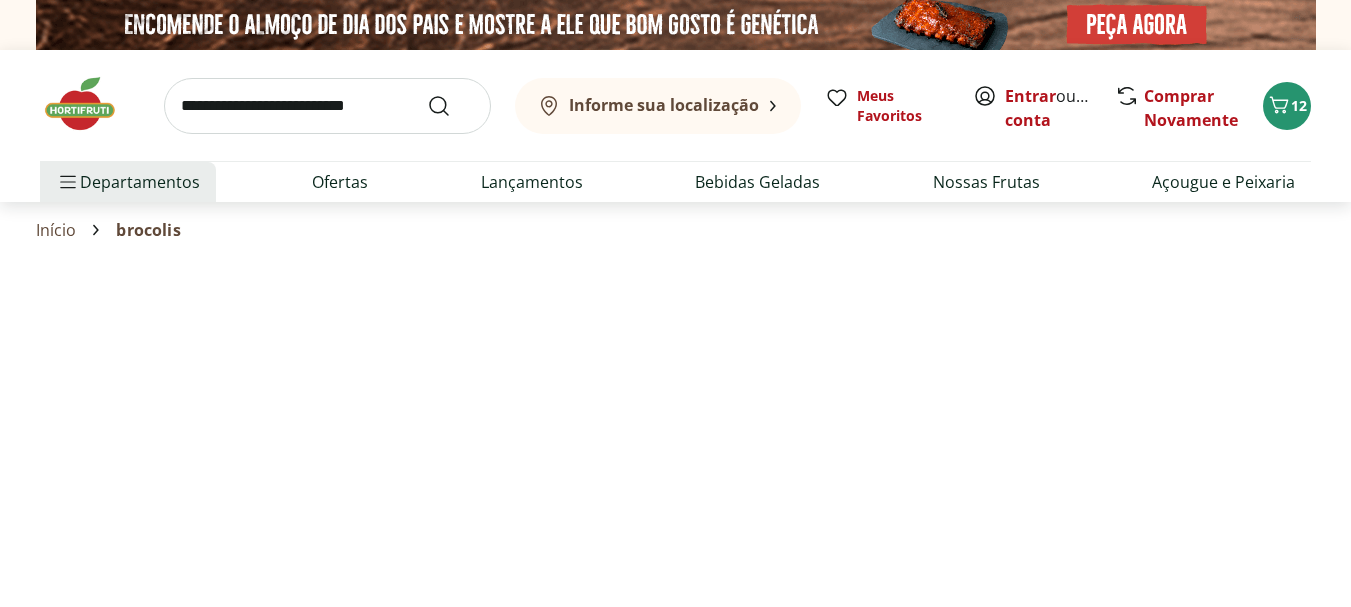 select on "**********" 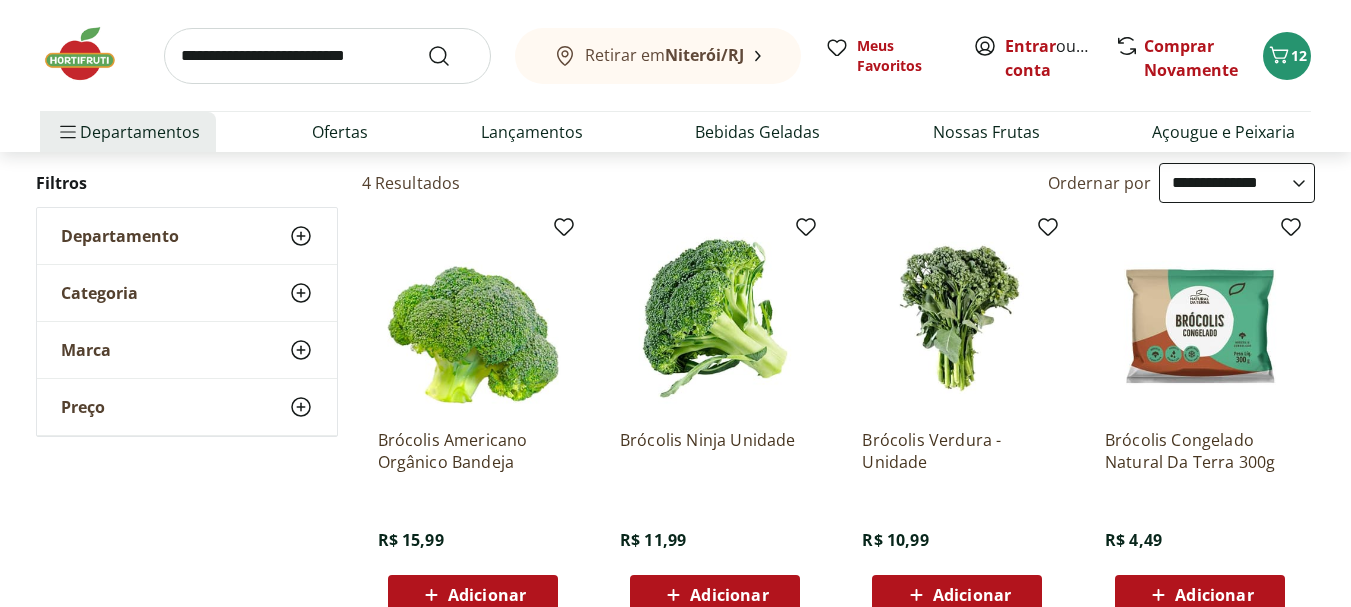 scroll, scrollTop: 400, scrollLeft: 0, axis: vertical 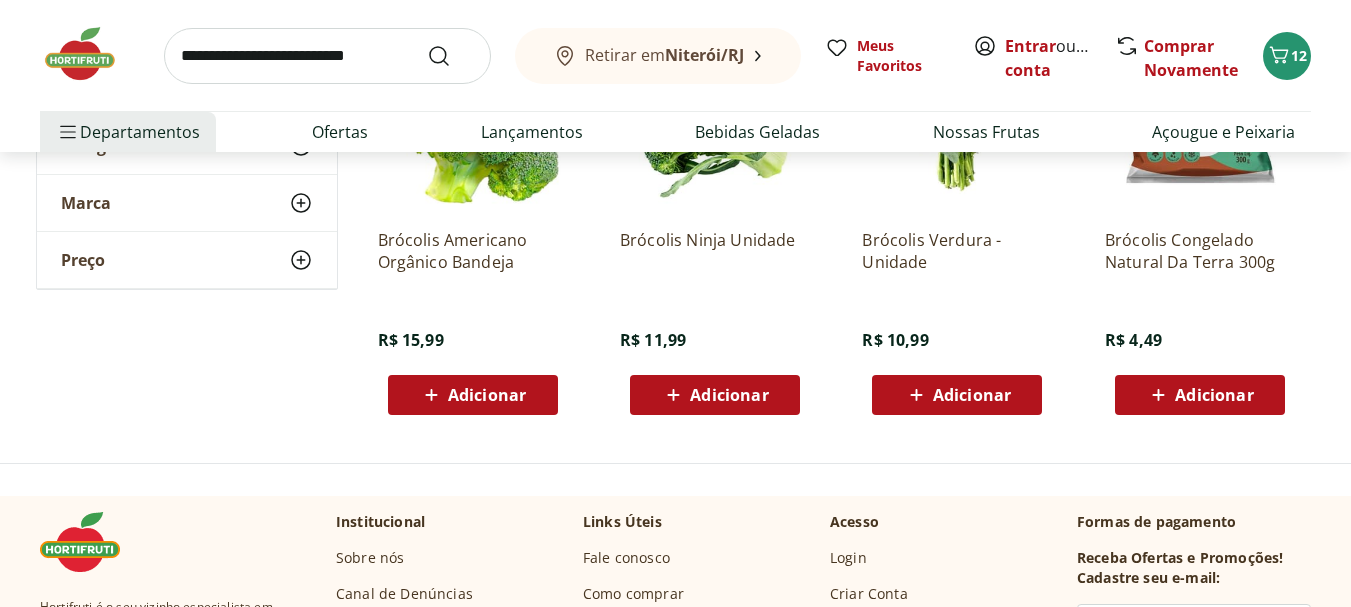 click on "Adicionar" at bounding box center (729, 395) 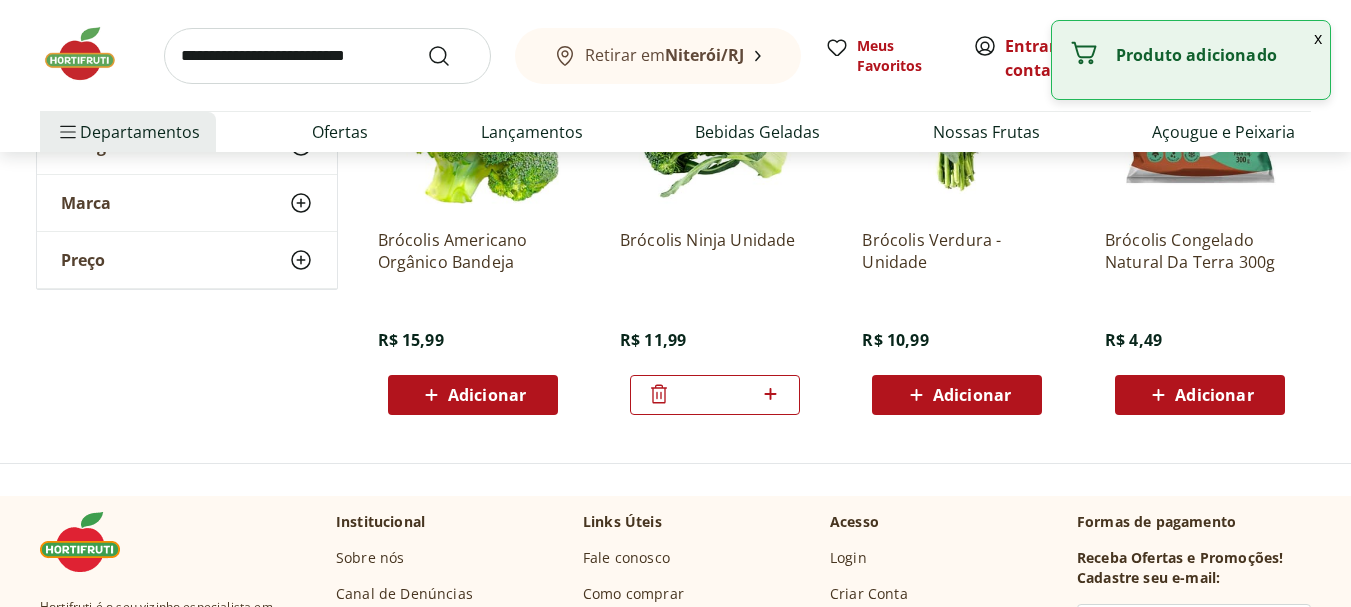 click 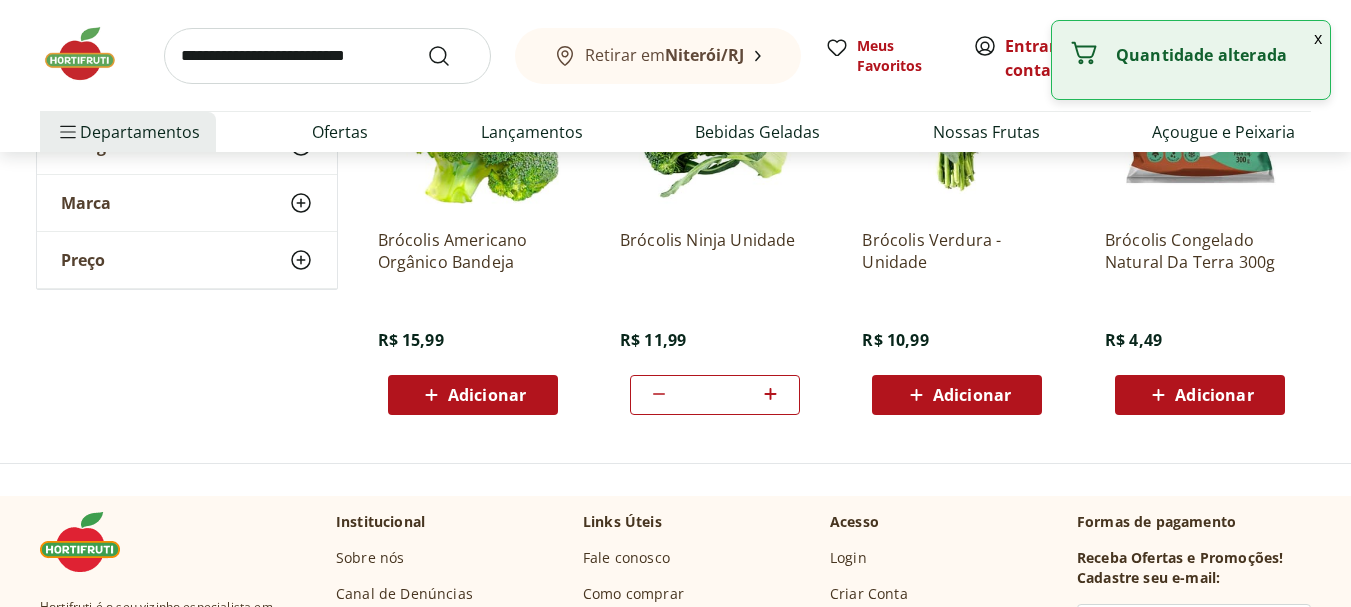 click 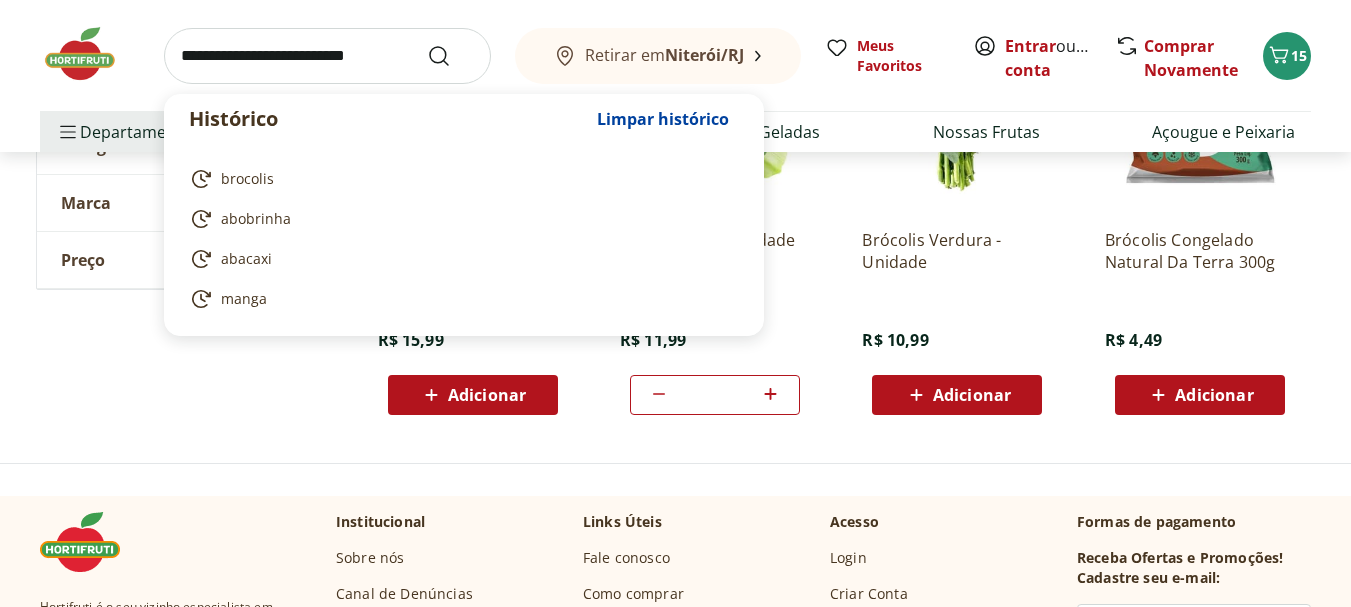 click at bounding box center (327, 56) 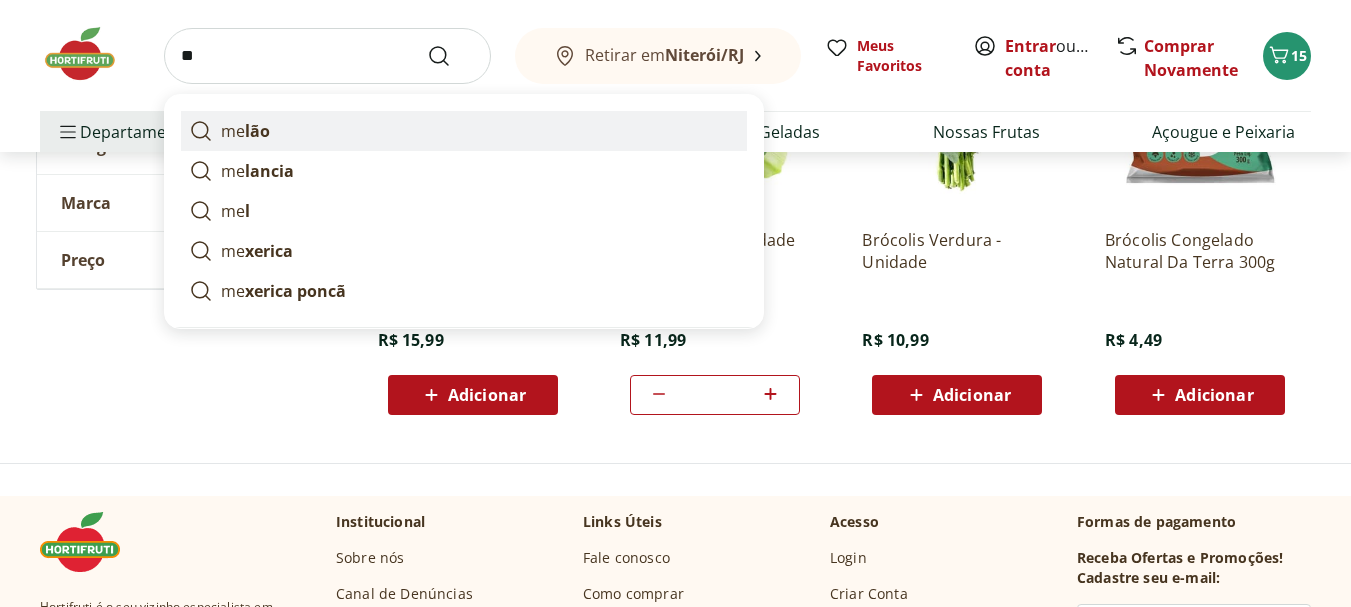 click on "me lão" at bounding box center (464, 131) 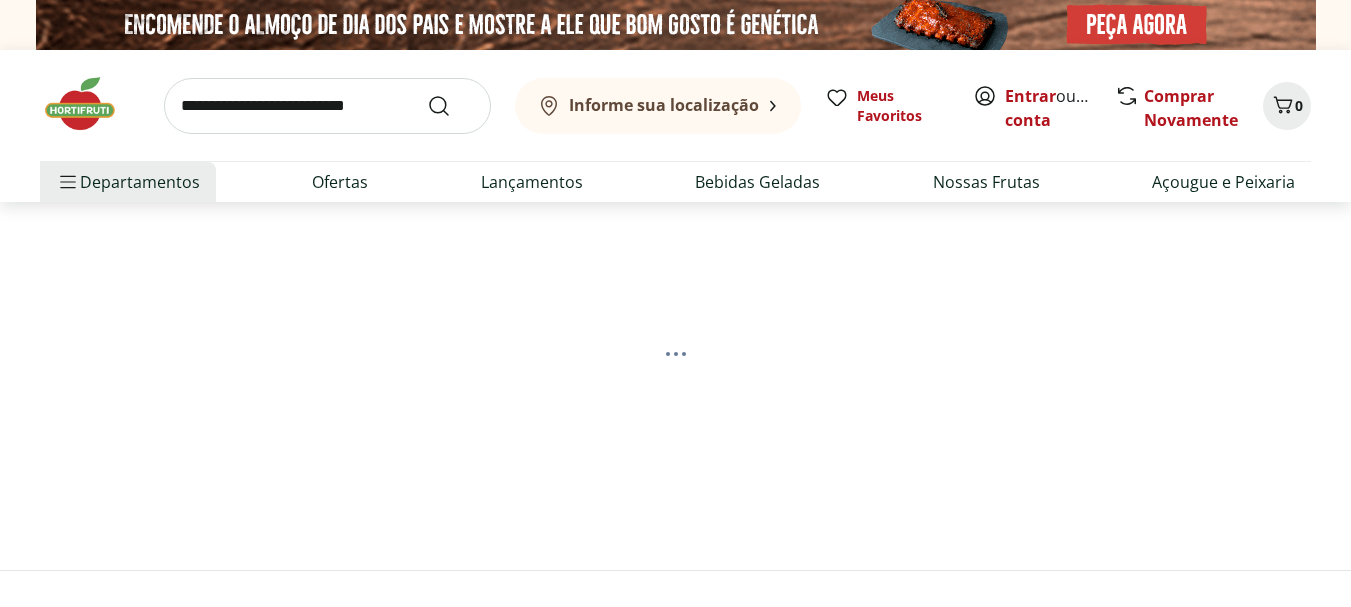 scroll, scrollTop: 0, scrollLeft: 0, axis: both 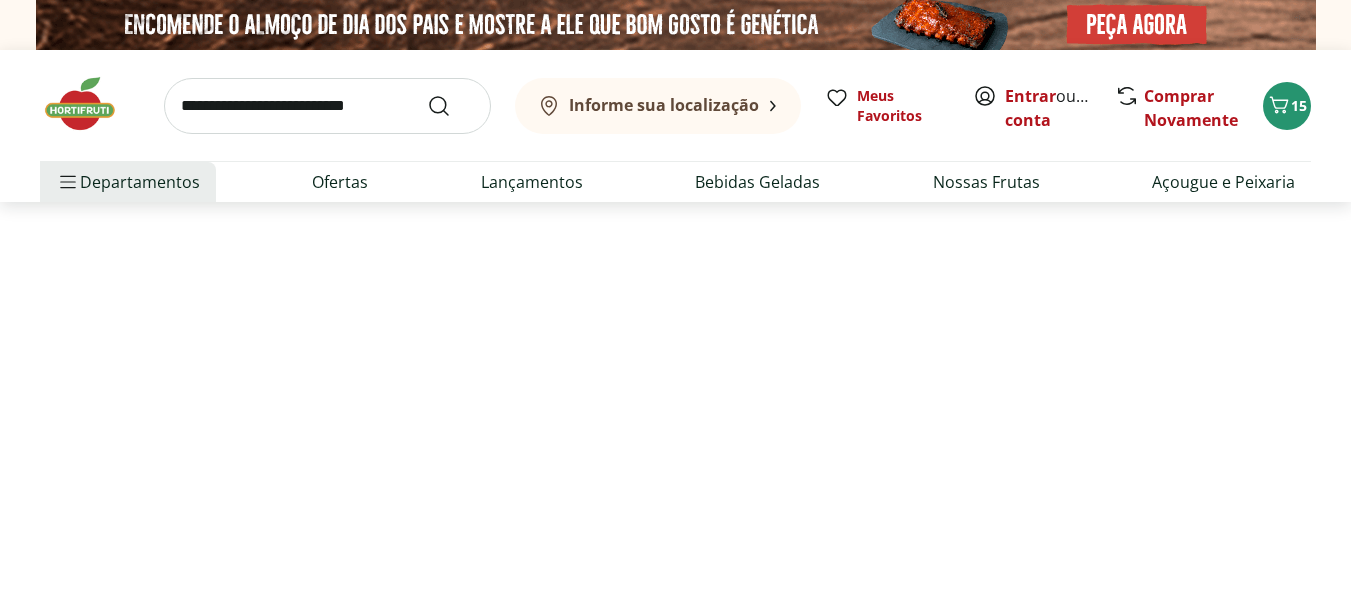 select on "**********" 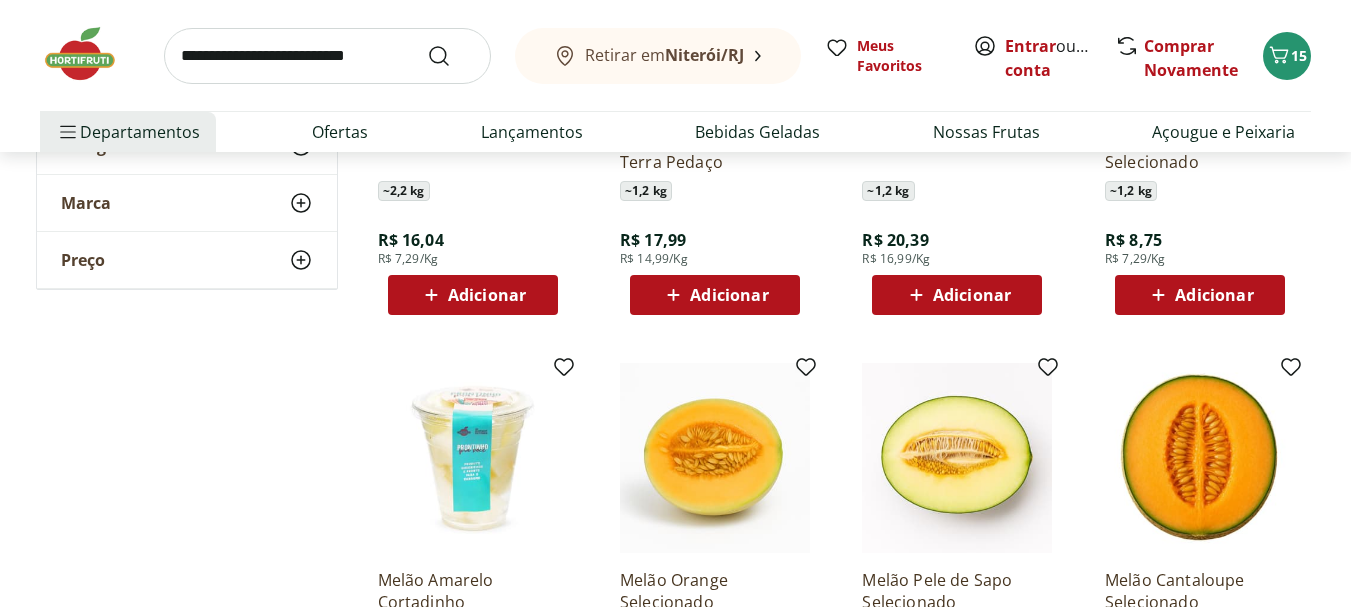 scroll, scrollTop: 600, scrollLeft: 0, axis: vertical 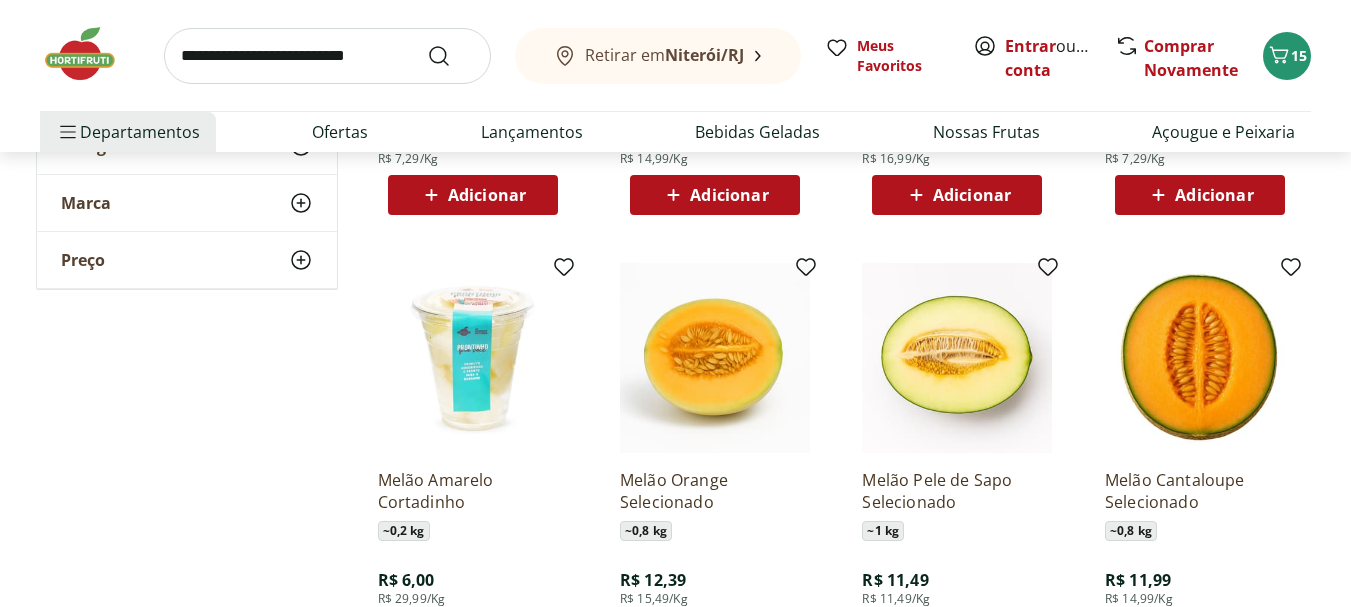 click on "Adicionar" at bounding box center (487, 195) 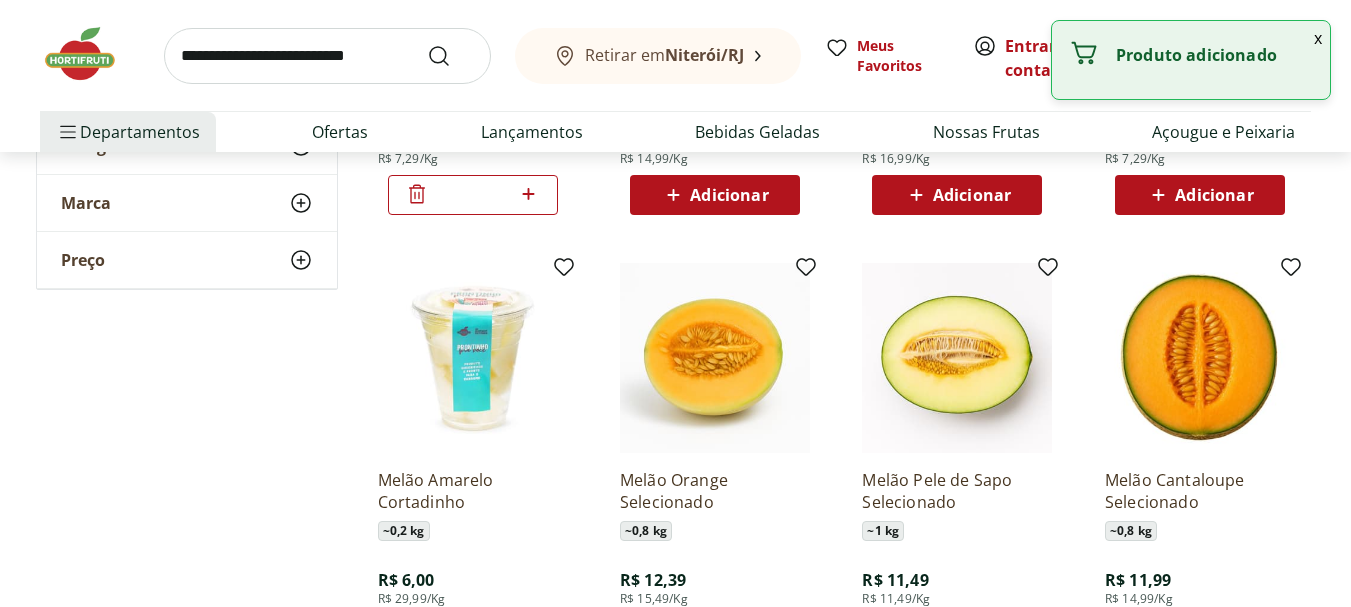 click at bounding box center [327, 56] 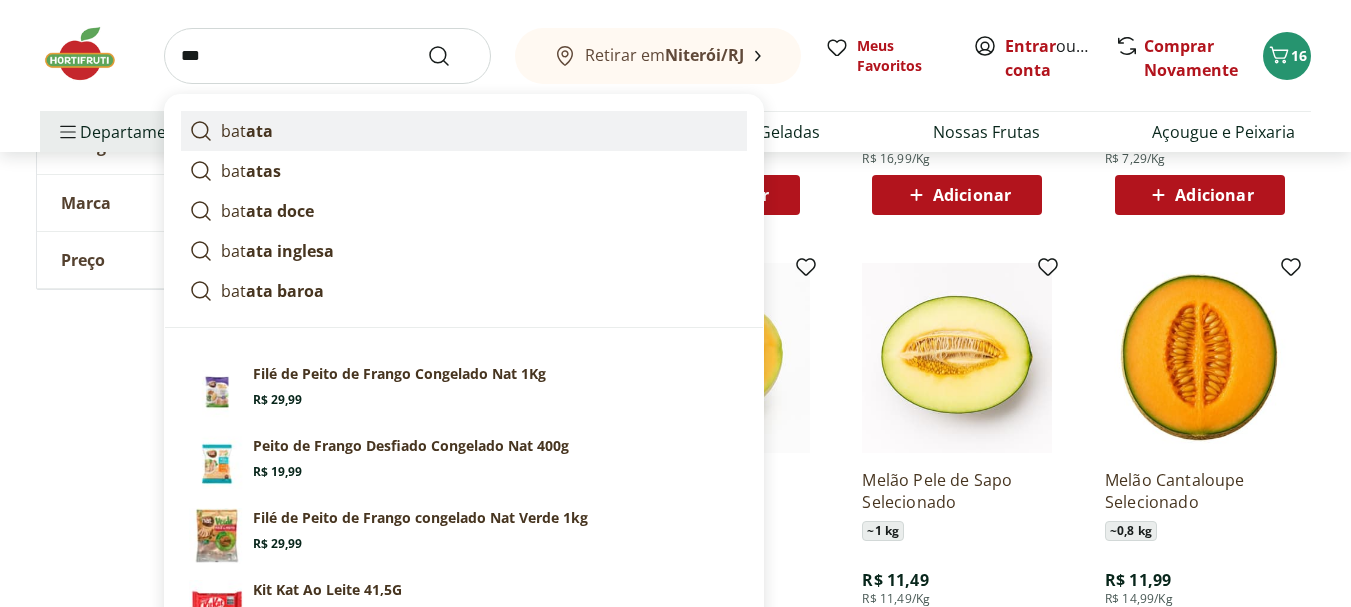 click on "bat ata" at bounding box center (464, 131) 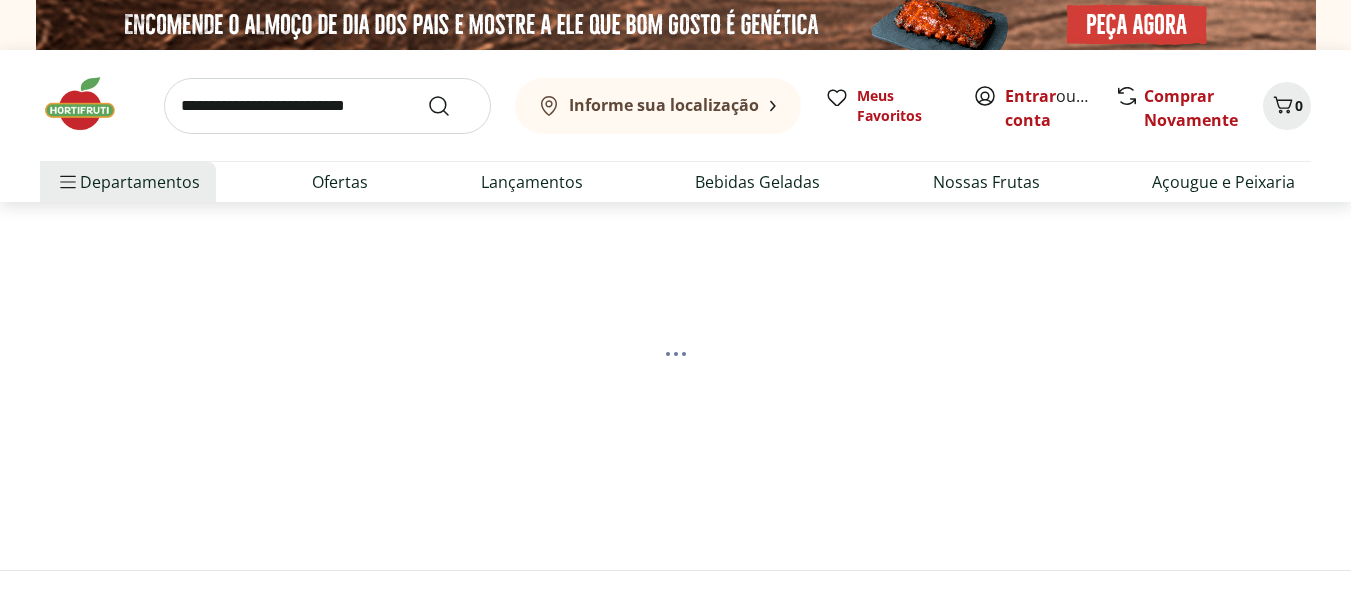 scroll, scrollTop: 0, scrollLeft: 0, axis: both 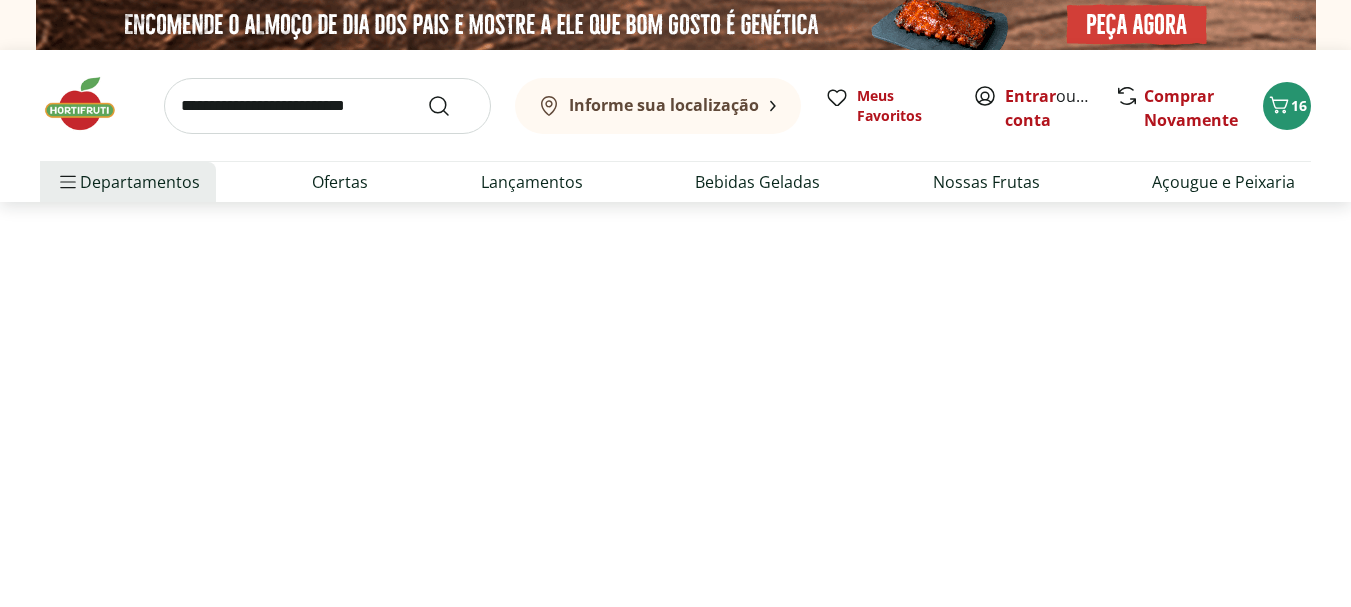 select on "**********" 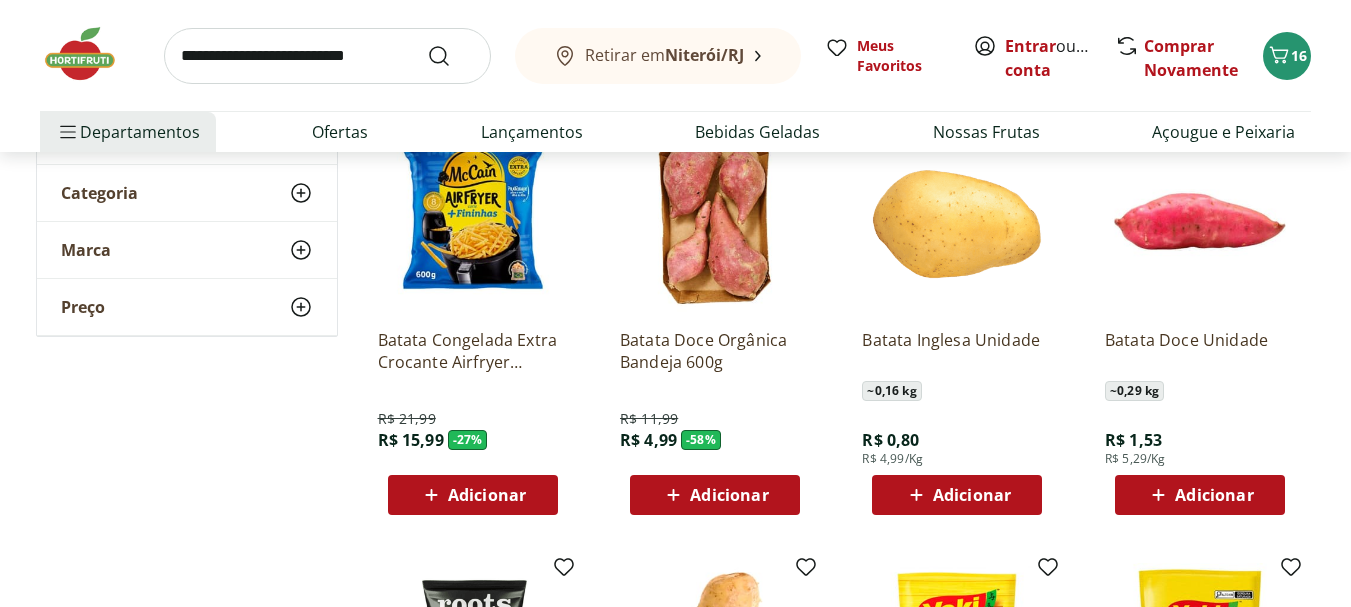 scroll, scrollTop: 400, scrollLeft: 0, axis: vertical 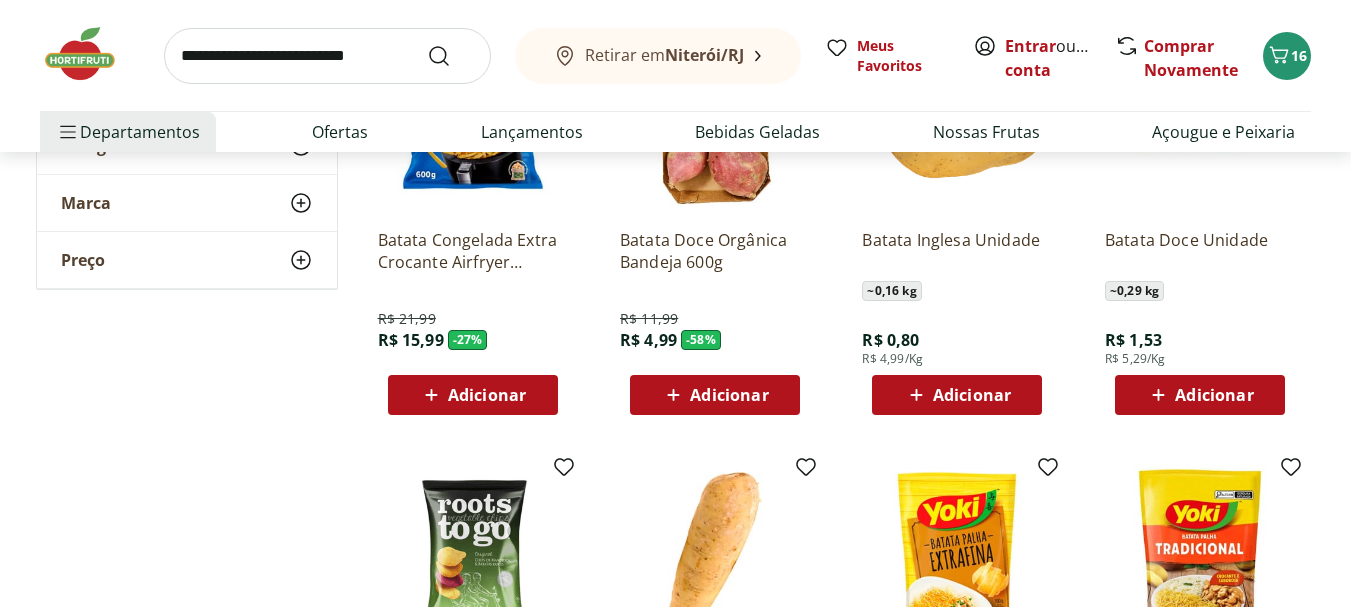 click on "Adicionar" at bounding box center [972, 395] 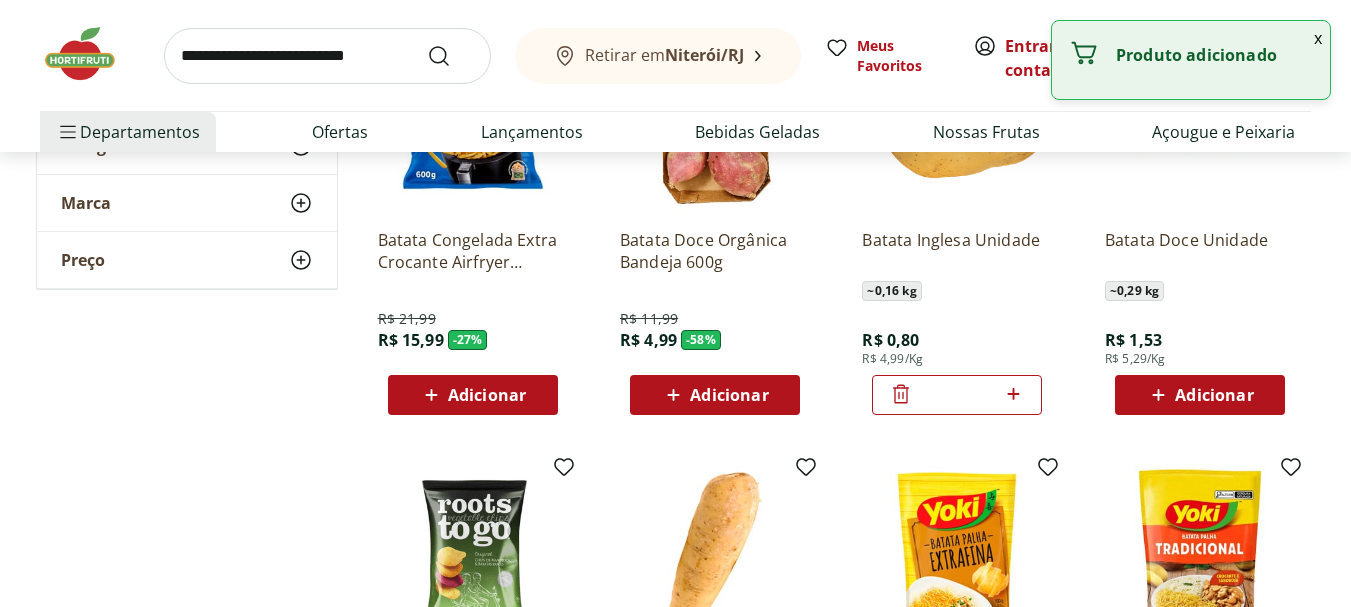 click 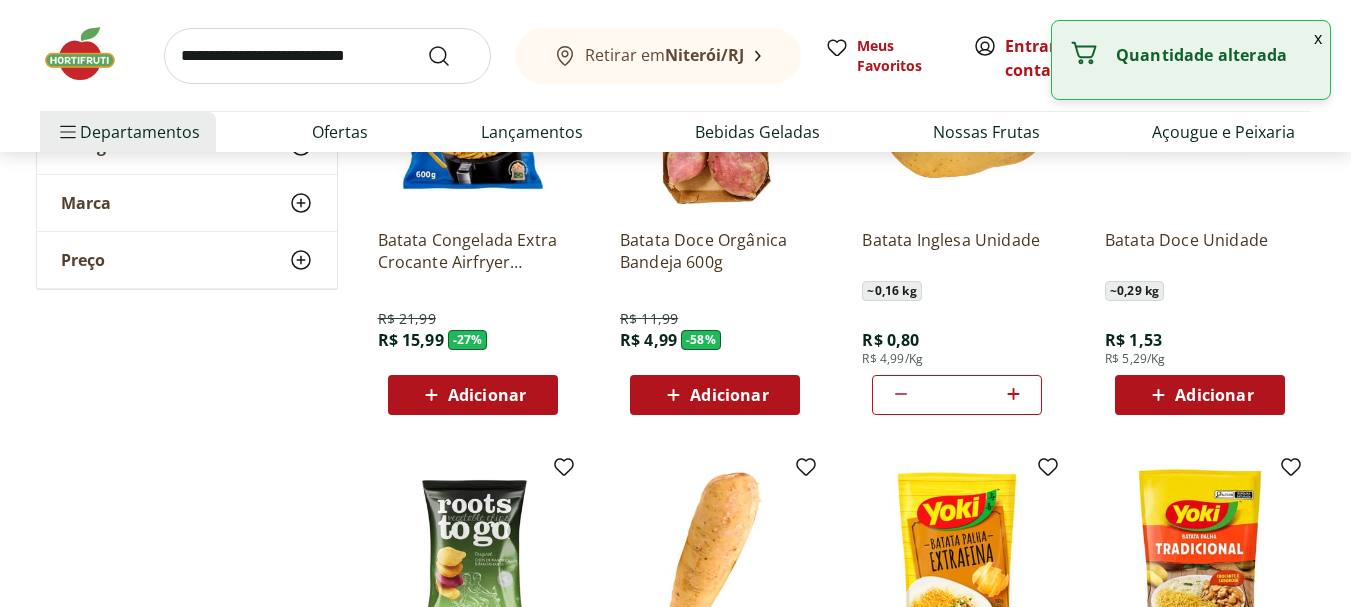click 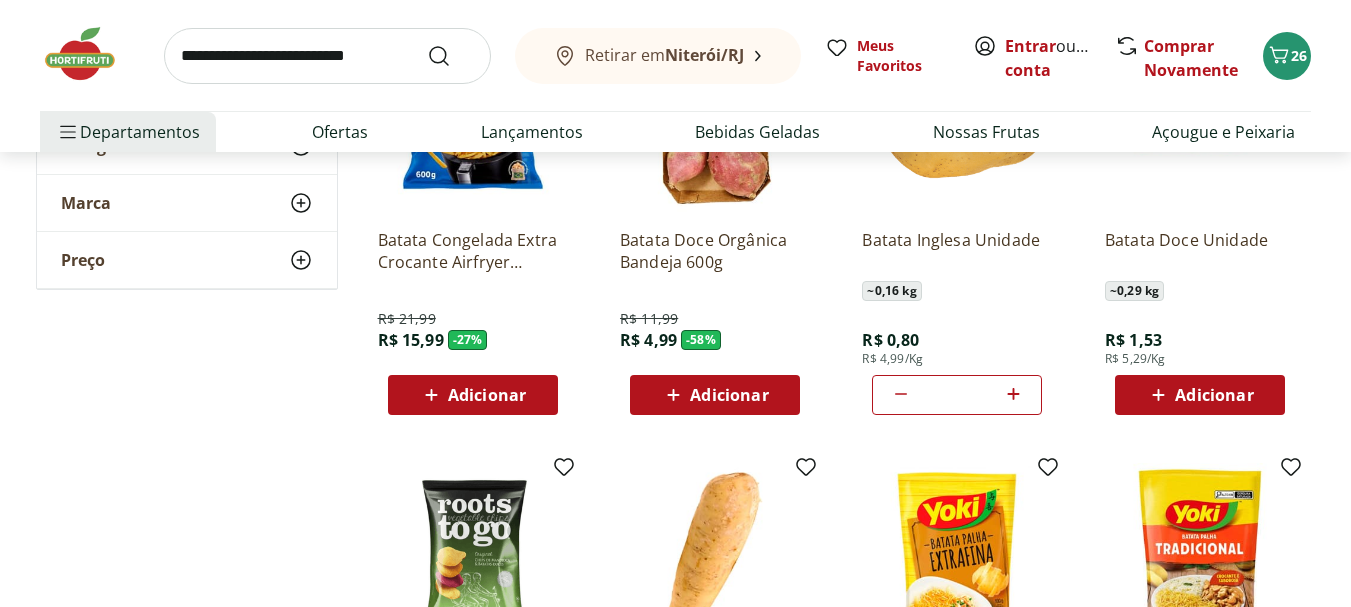 click at bounding box center [90, 54] 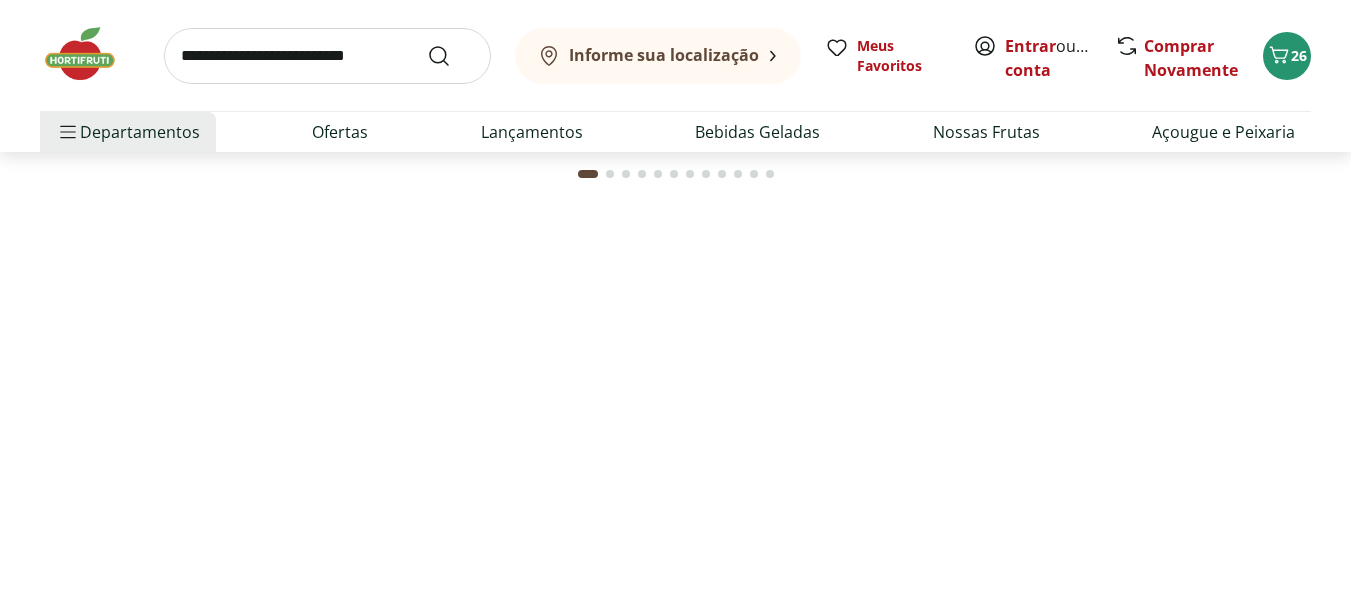 scroll, scrollTop: 0, scrollLeft: 0, axis: both 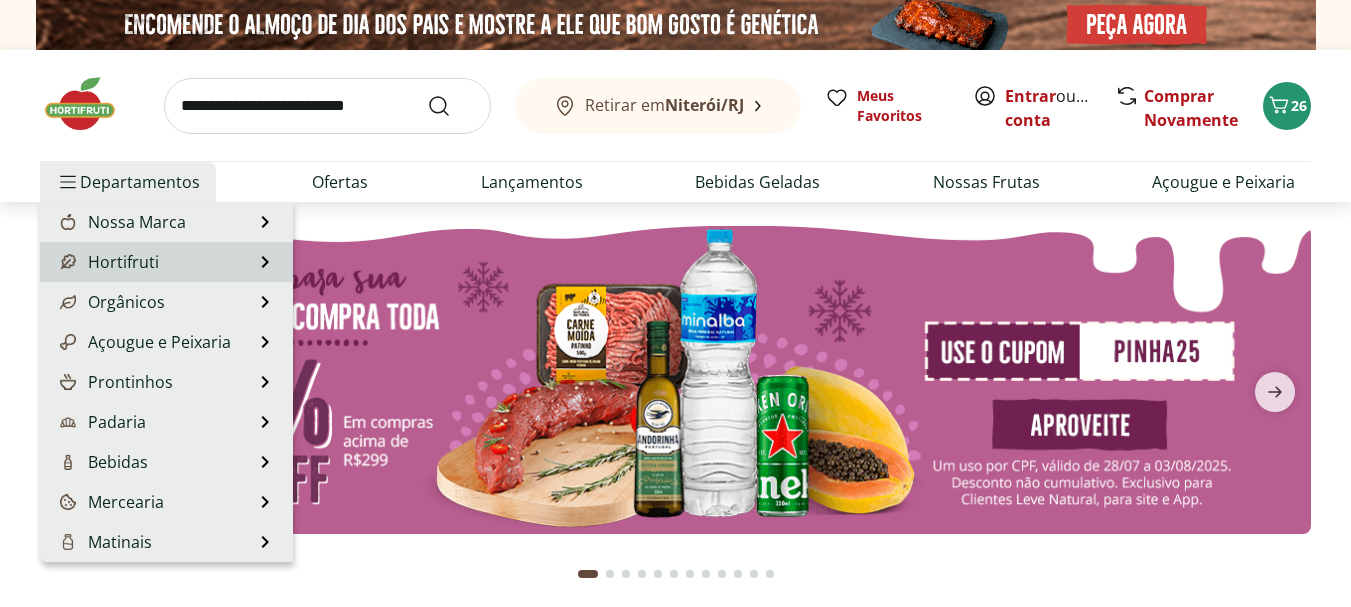 click on "Hortifruti" at bounding box center [107, 262] 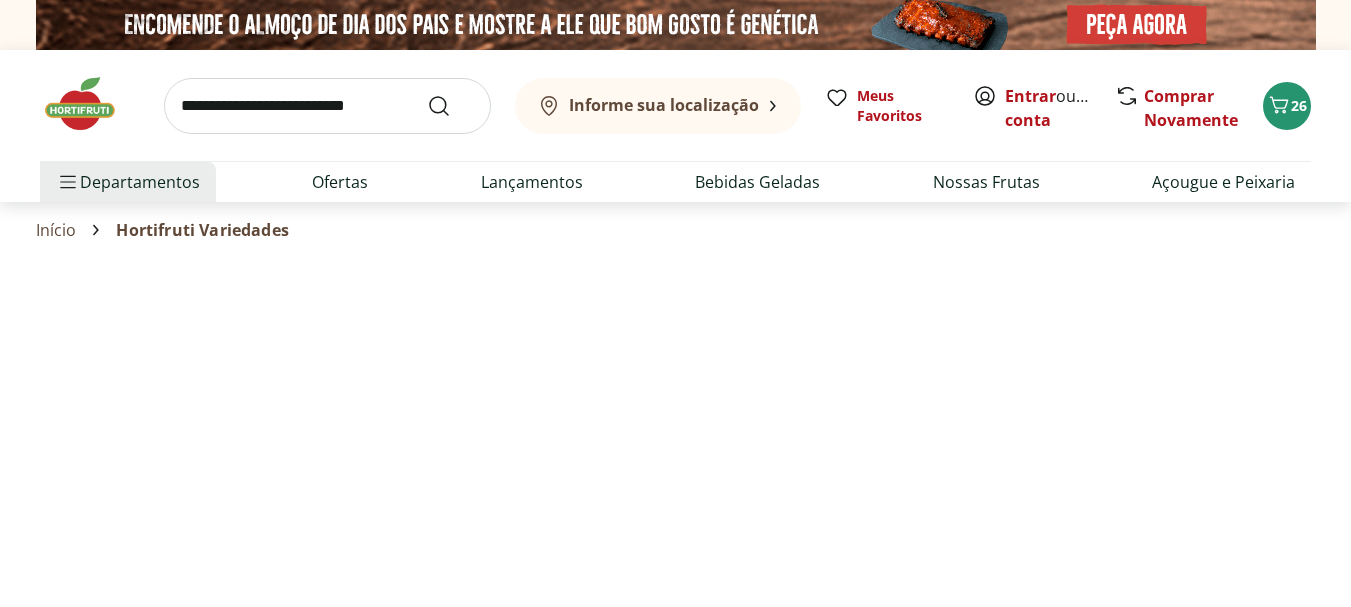 select on "**********" 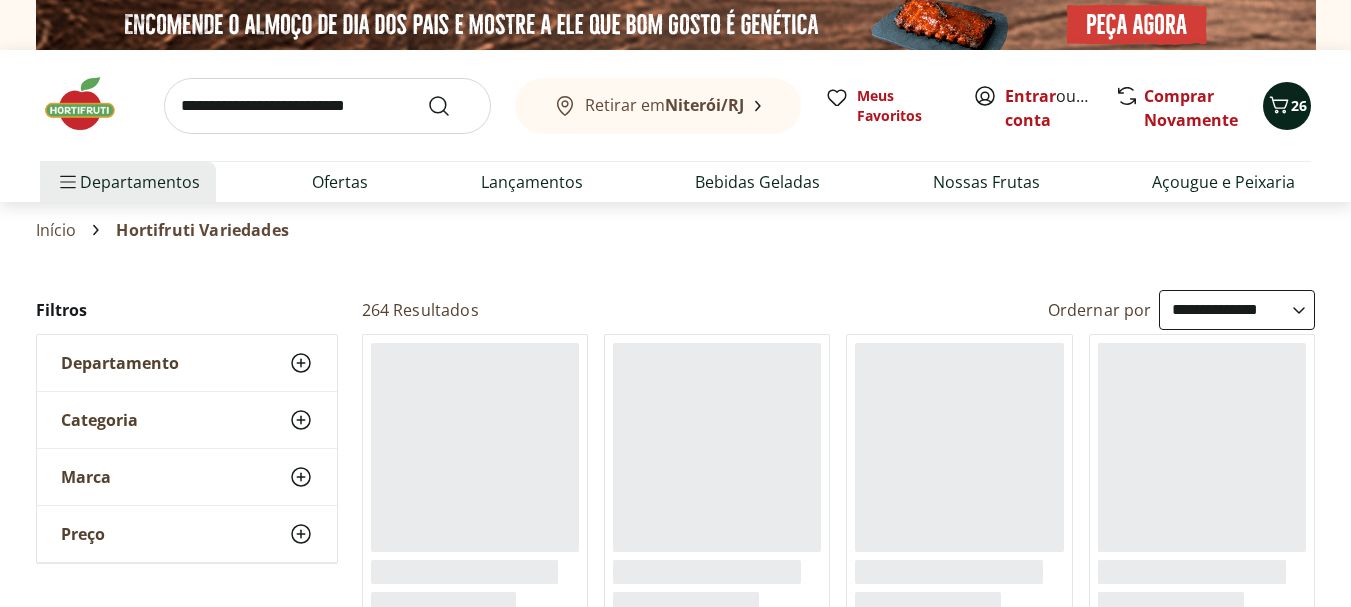 click at bounding box center (1279, 106) 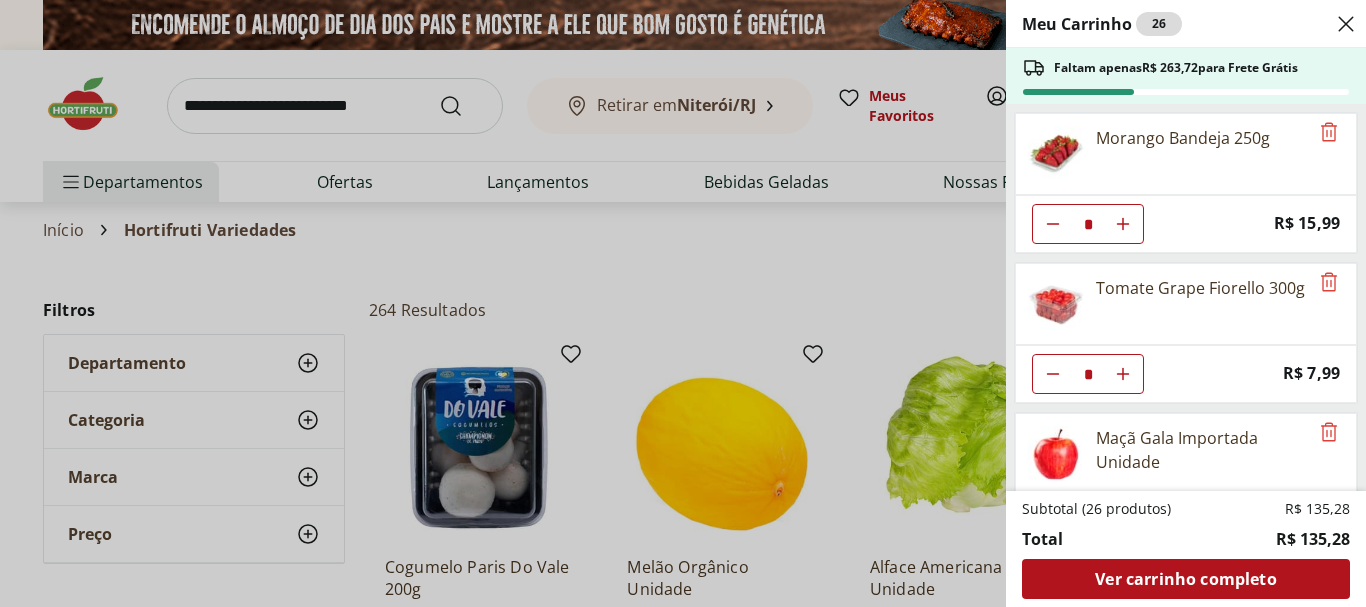 click on "Meu Carrinho 26 Faltam apenas  R$ 263,72  para Frete Grátis Morango Bandeja 250g * Price: R$ 15,99 Tomate Grape Fiorello 300g * Price: R$ 7,99 Maçã Gala Importada Unidade * Price: R$ 3,04 Manga Palmer Unidade * Price: R$ 5,04 Abobrinha Verde Unidade * Price: R$ 2,03 Brócolis Ninja Unidade * Price: R$ 11,99 Melão Amarelo Unidade * Price: R$ 16,04 Batata Inglesa Unidade ** Price: R$ 0,80 Subtotal (26 produtos) R$ 135,28 Total R$ 135,28 Ver carrinho completo" at bounding box center (683, 303) 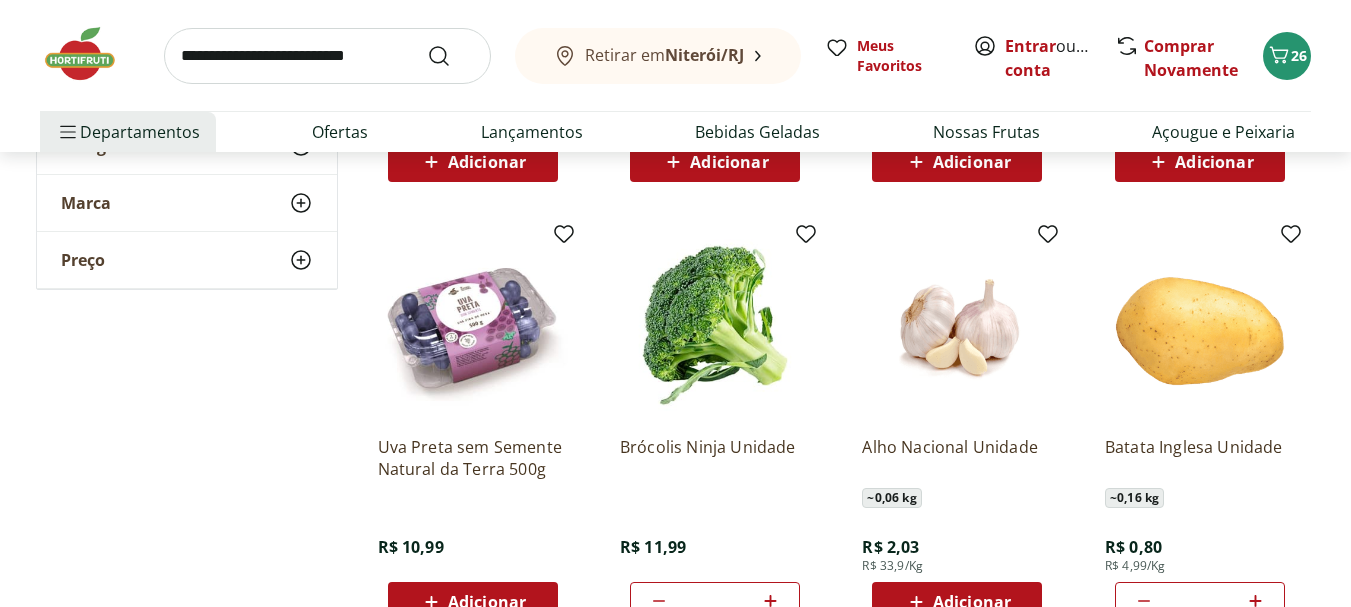 scroll, scrollTop: 1100, scrollLeft: 0, axis: vertical 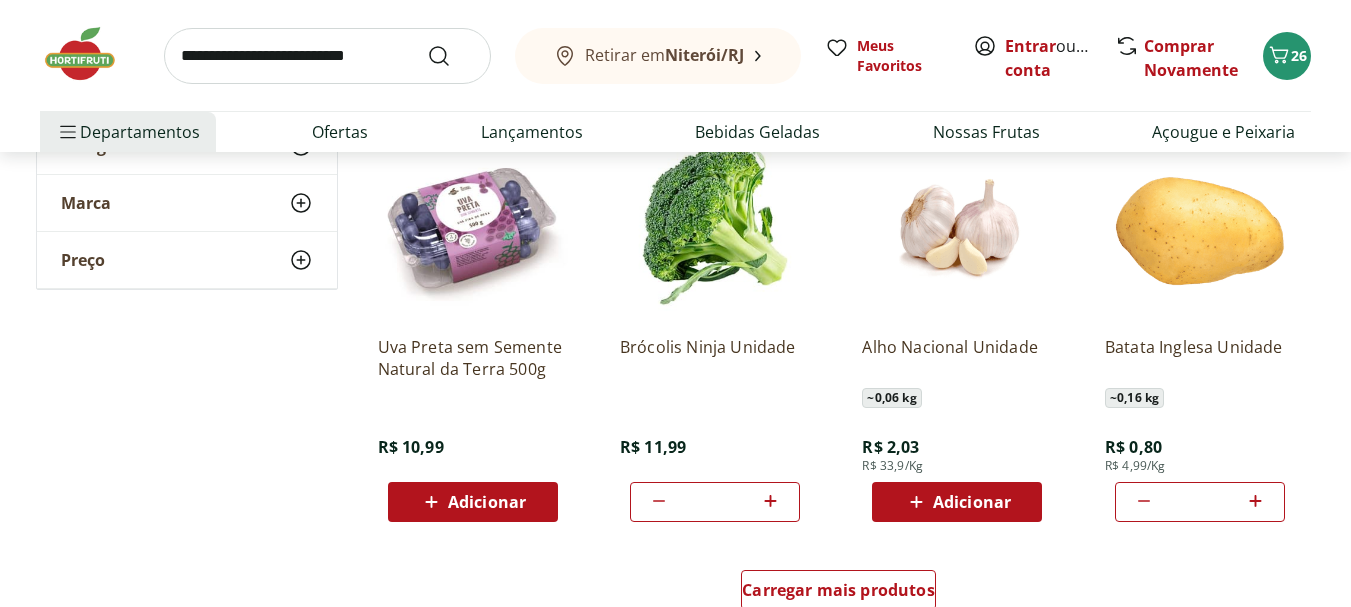 click on "Adicionar" at bounding box center [487, 502] 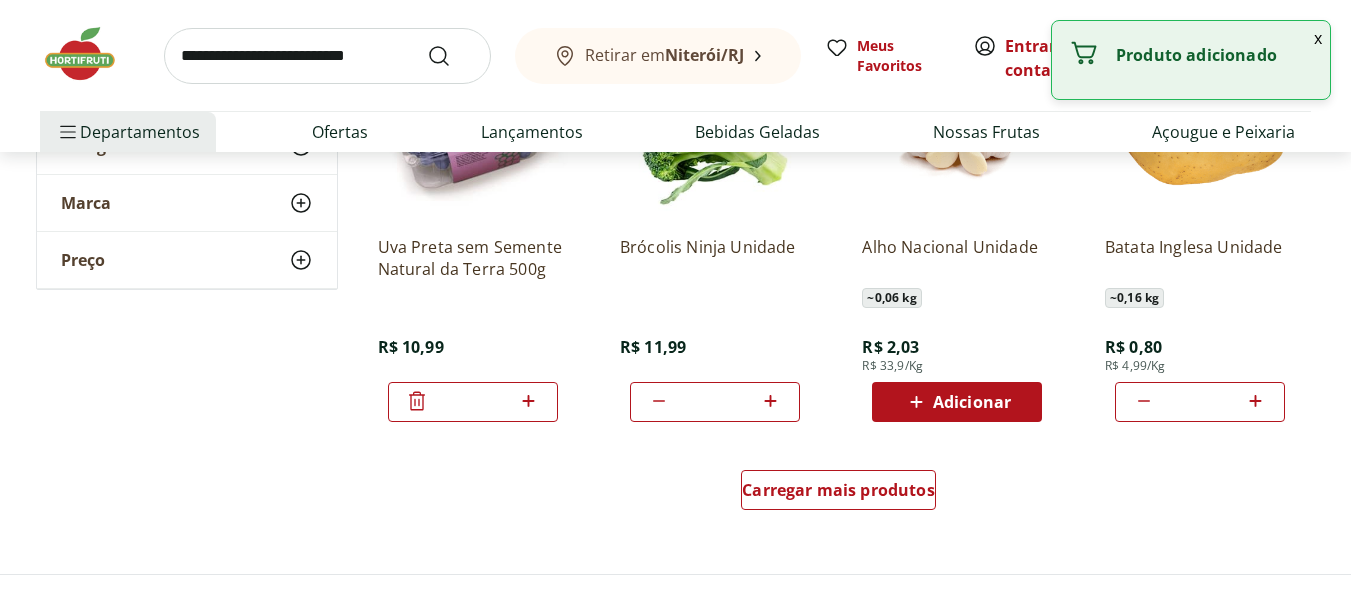 scroll, scrollTop: 1300, scrollLeft: 0, axis: vertical 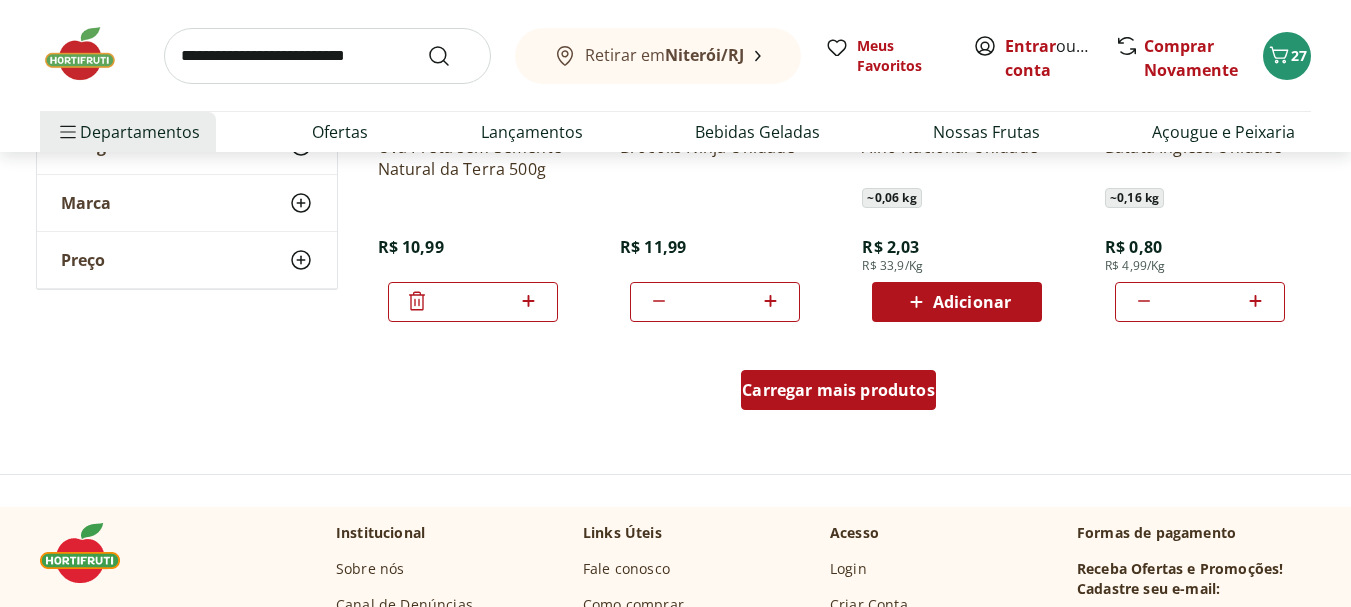 click on "Carregar mais produtos" at bounding box center [838, 390] 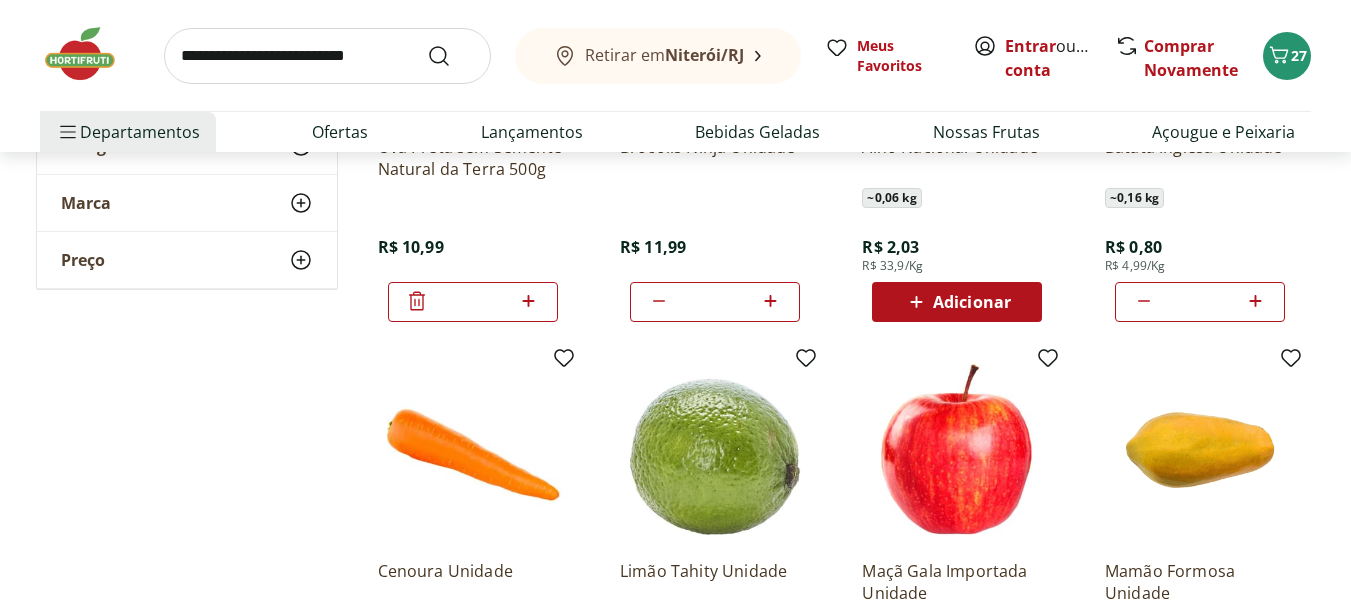 click at bounding box center (327, 56) 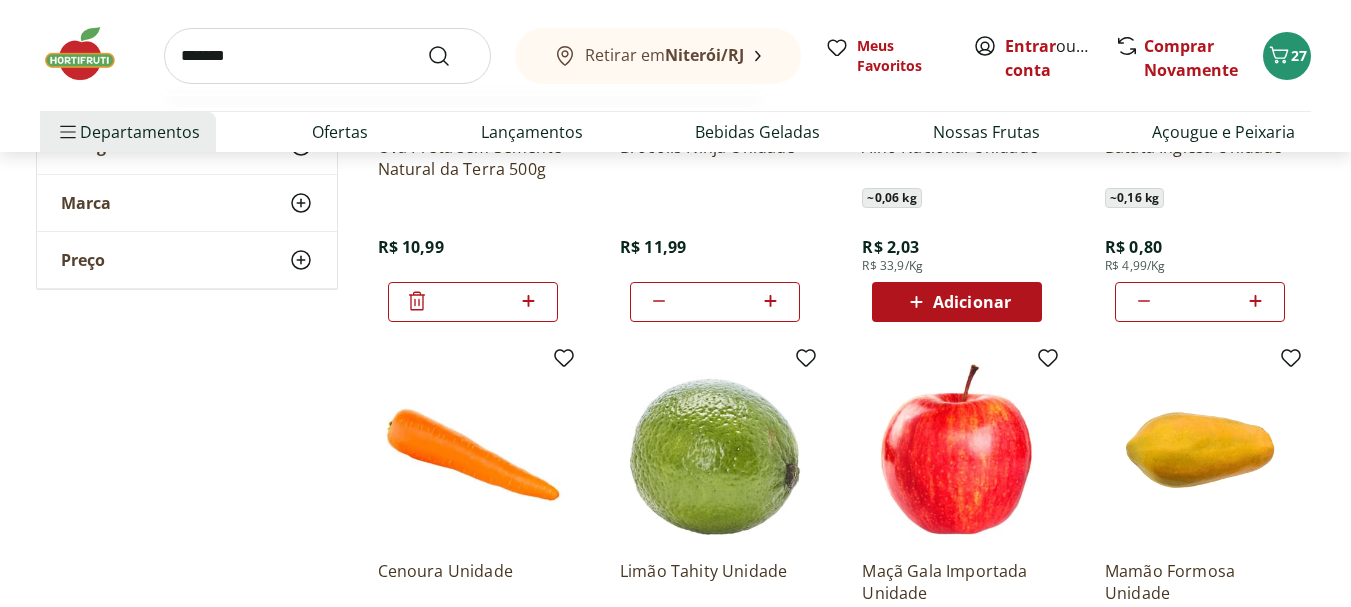 type on "*******" 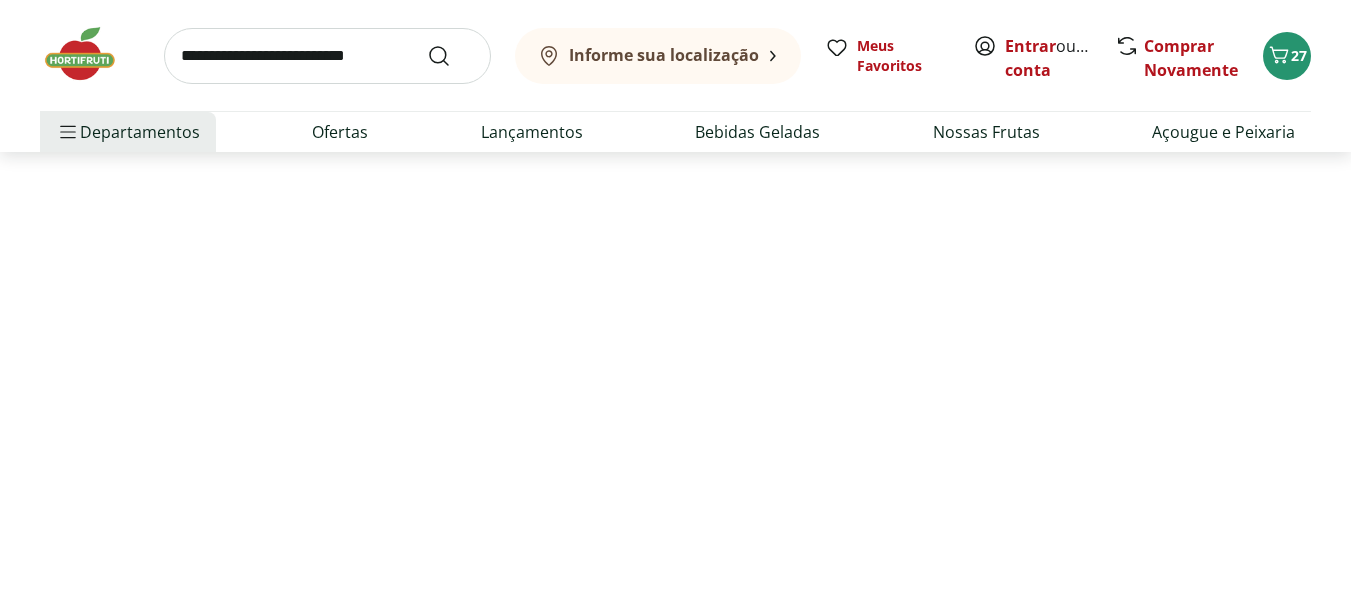 scroll, scrollTop: 0, scrollLeft: 0, axis: both 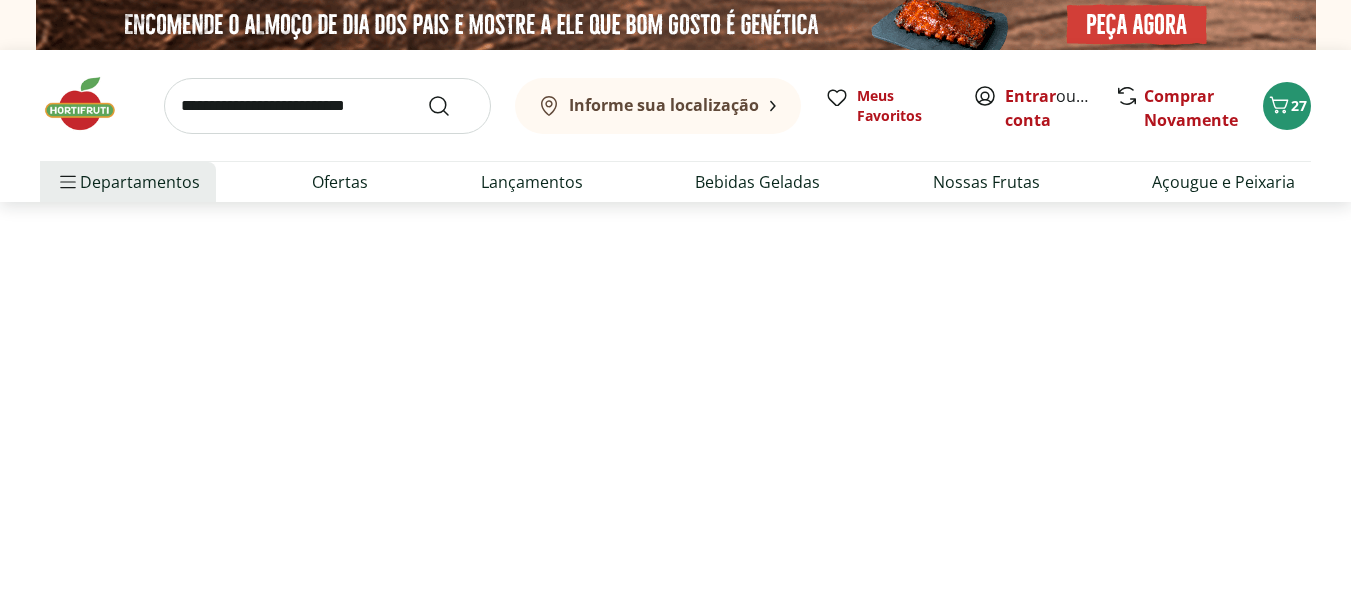 select on "**********" 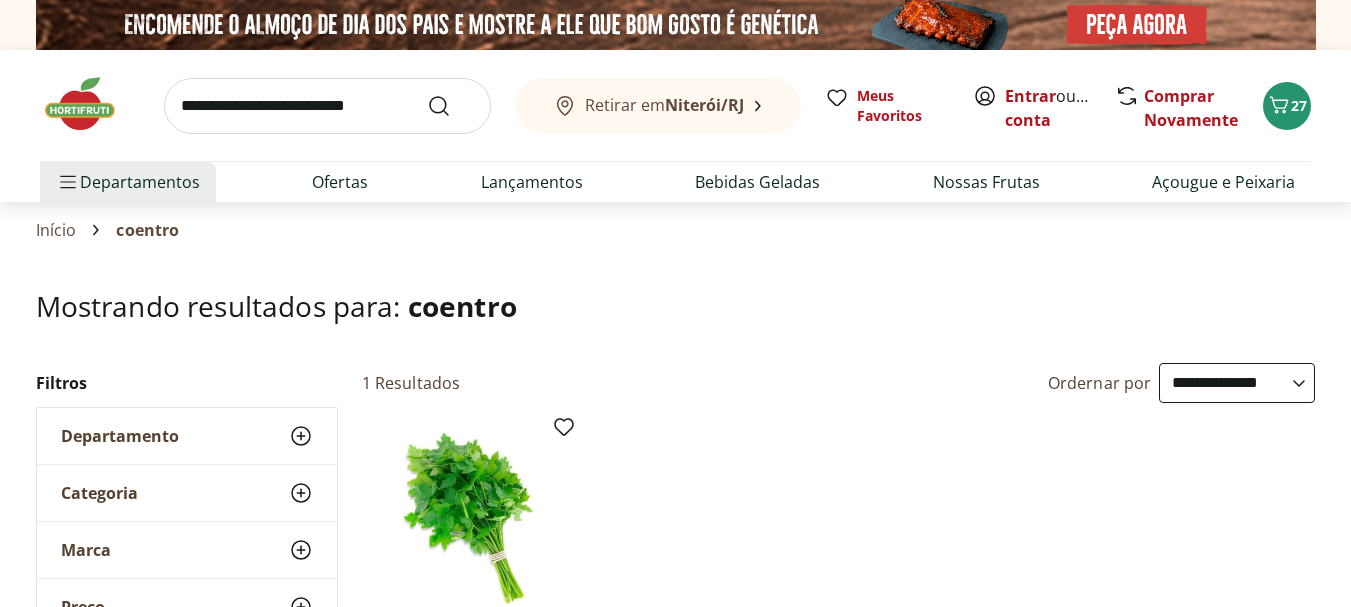 scroll, scrollTop: 100, scrollLeft: 0, axis: vertical 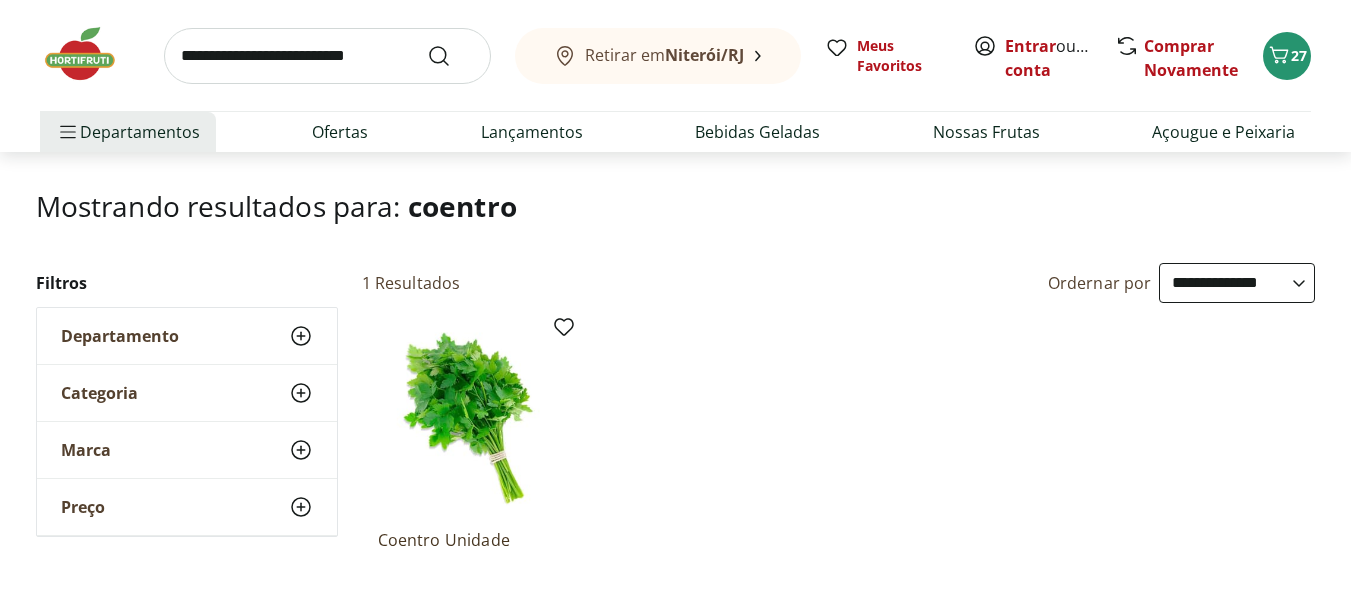 click at bounding box center [327, 56] 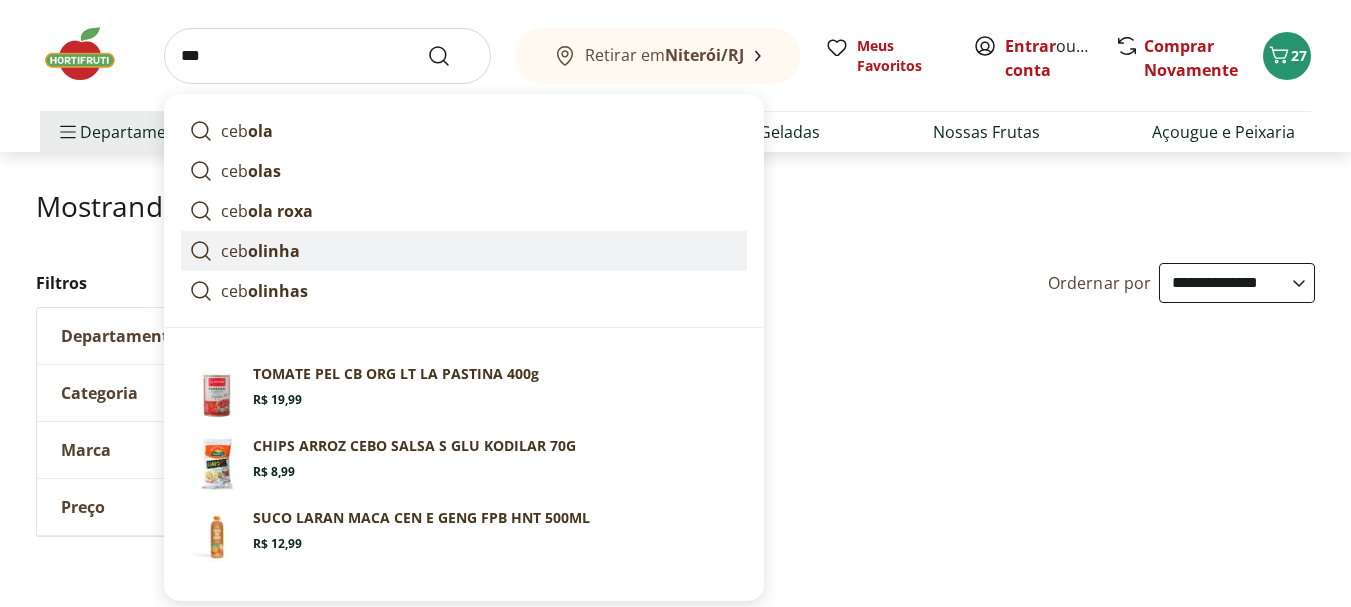 click on "ceb olinha" at bounding box center [464, 251] 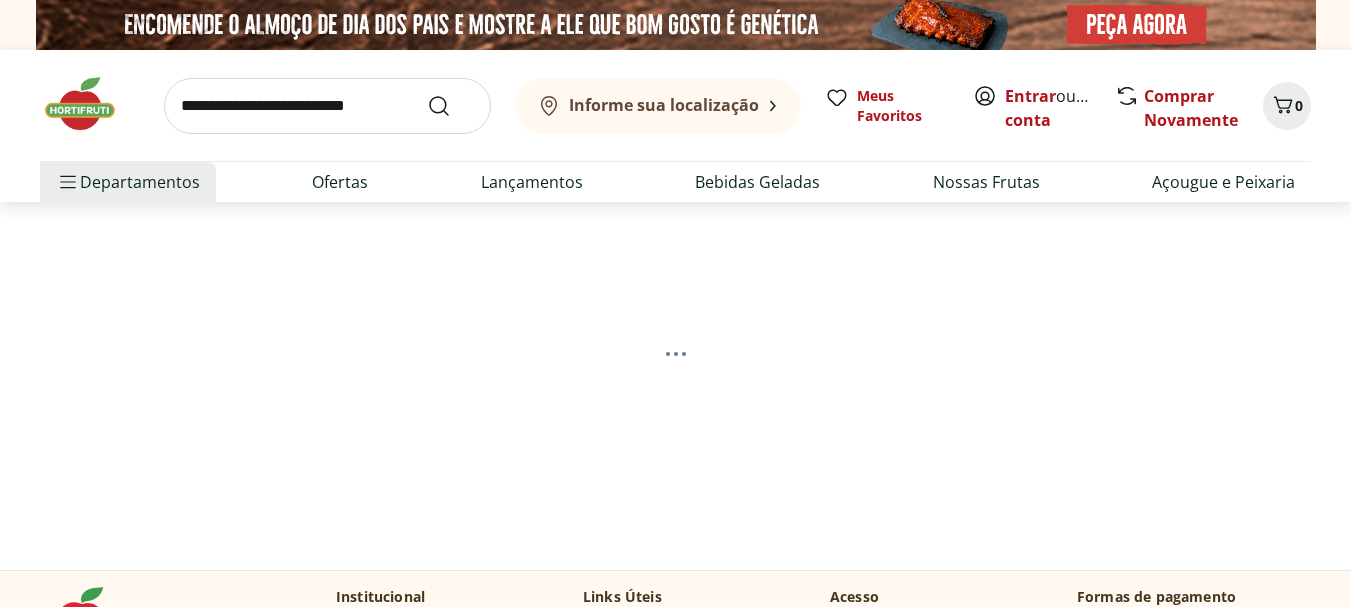 scroll, scrollTop: 0, scrollLeft: 0, axis: both 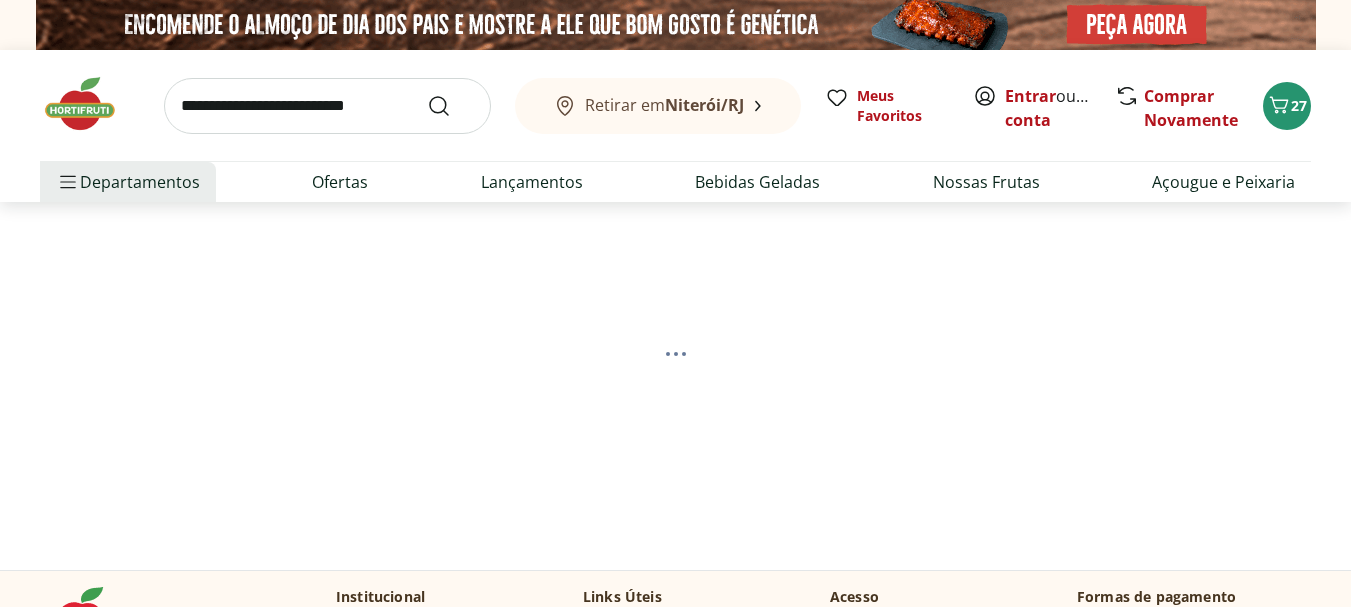 select on "**********" 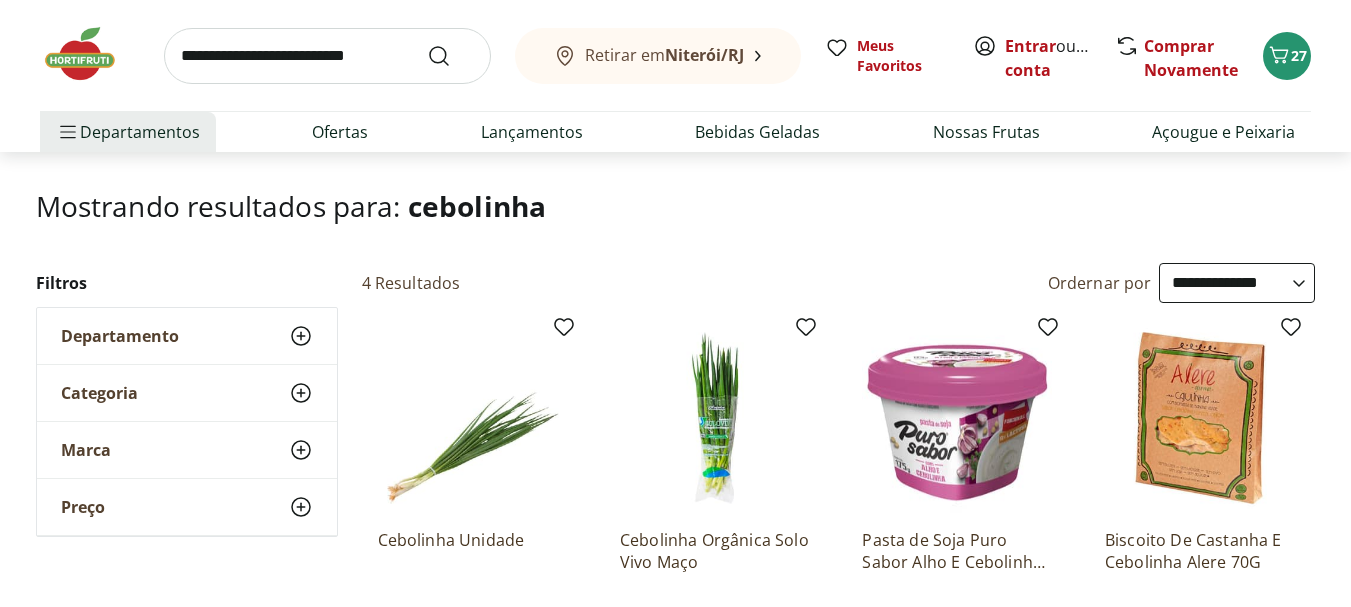 scroll, scrollTop: 0, scrollLeft: 0, axis: both 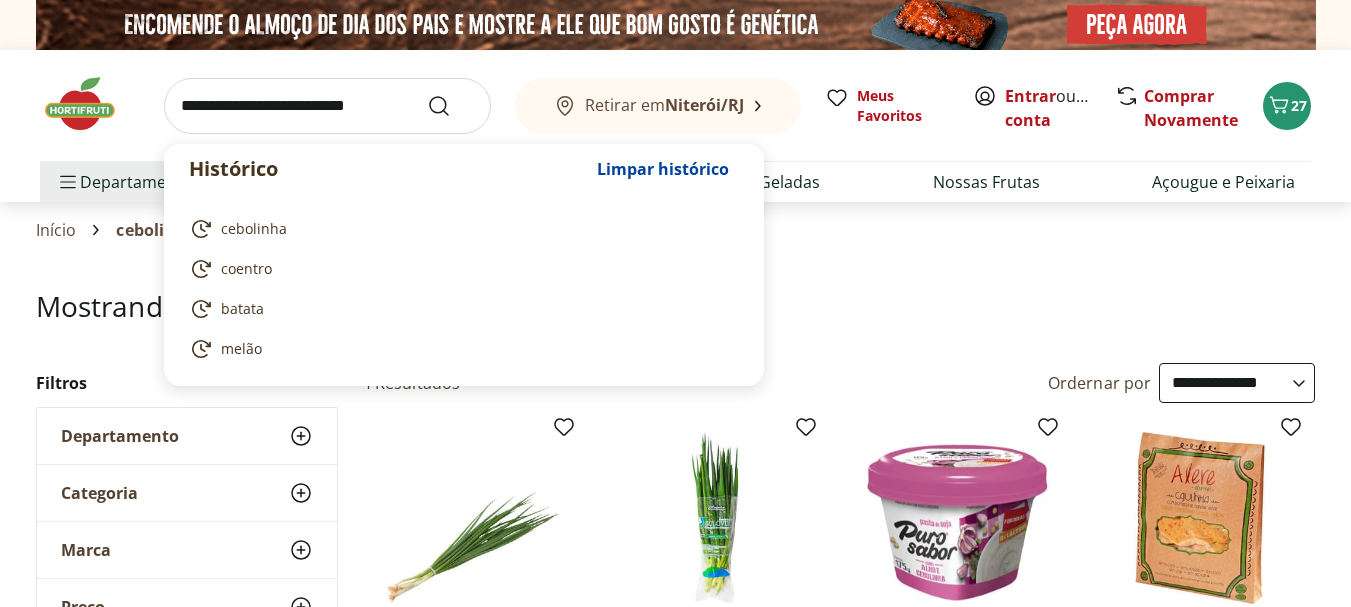 click at bounding box center (327, 106) 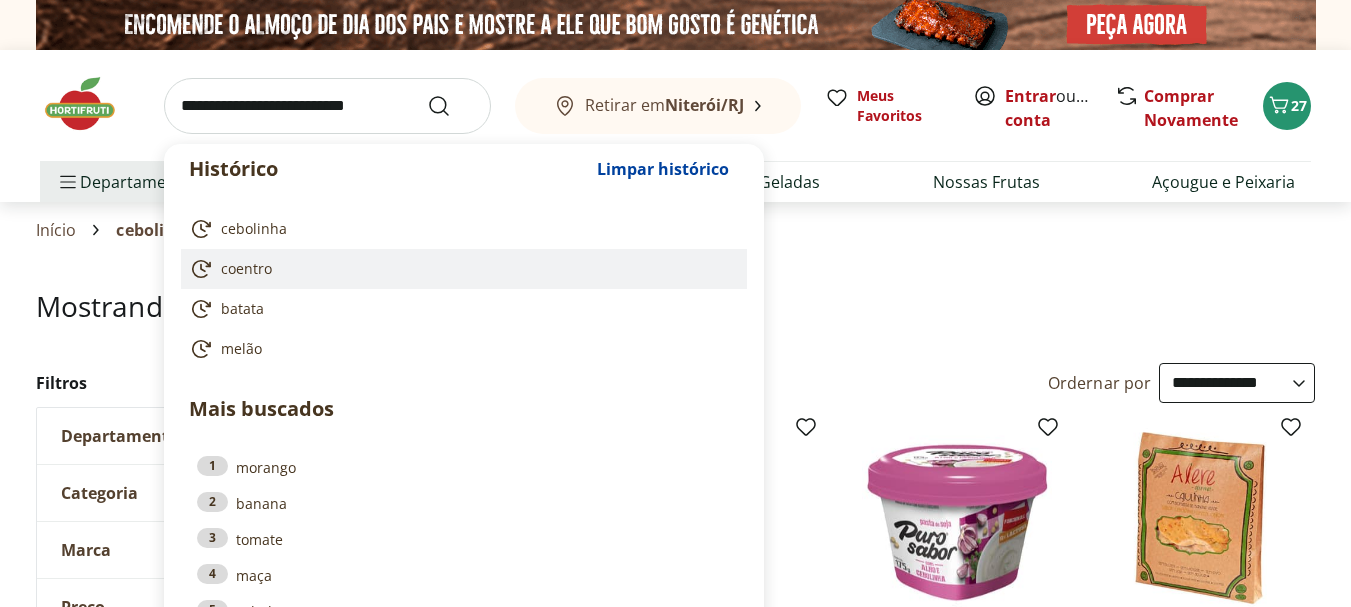 click on "coentro" at bounding box center [460, 269] 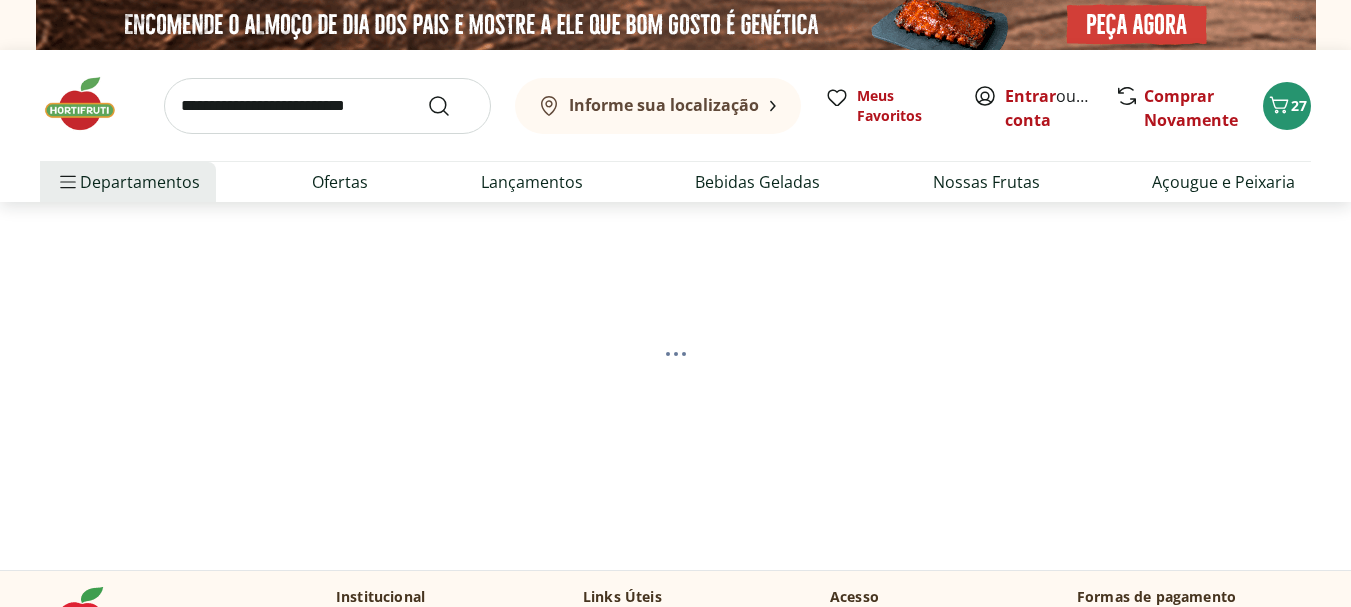 scroll, scrollTop: 0, scrollLeft: 0, axis: both 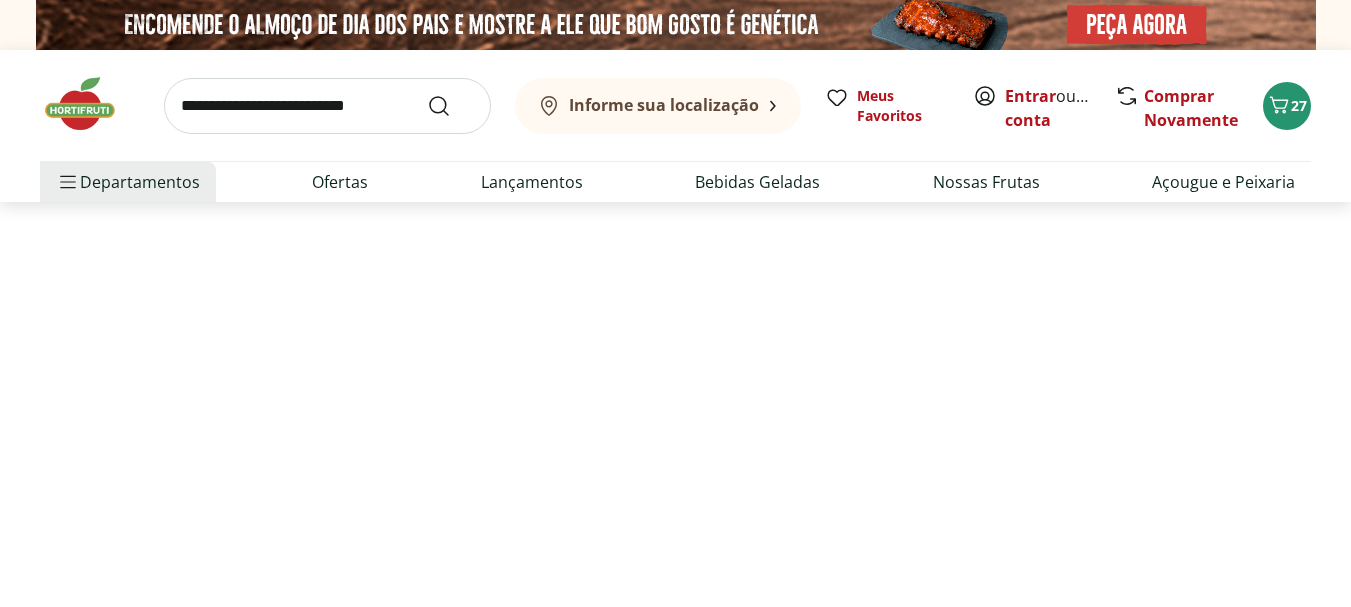 select on "**********" 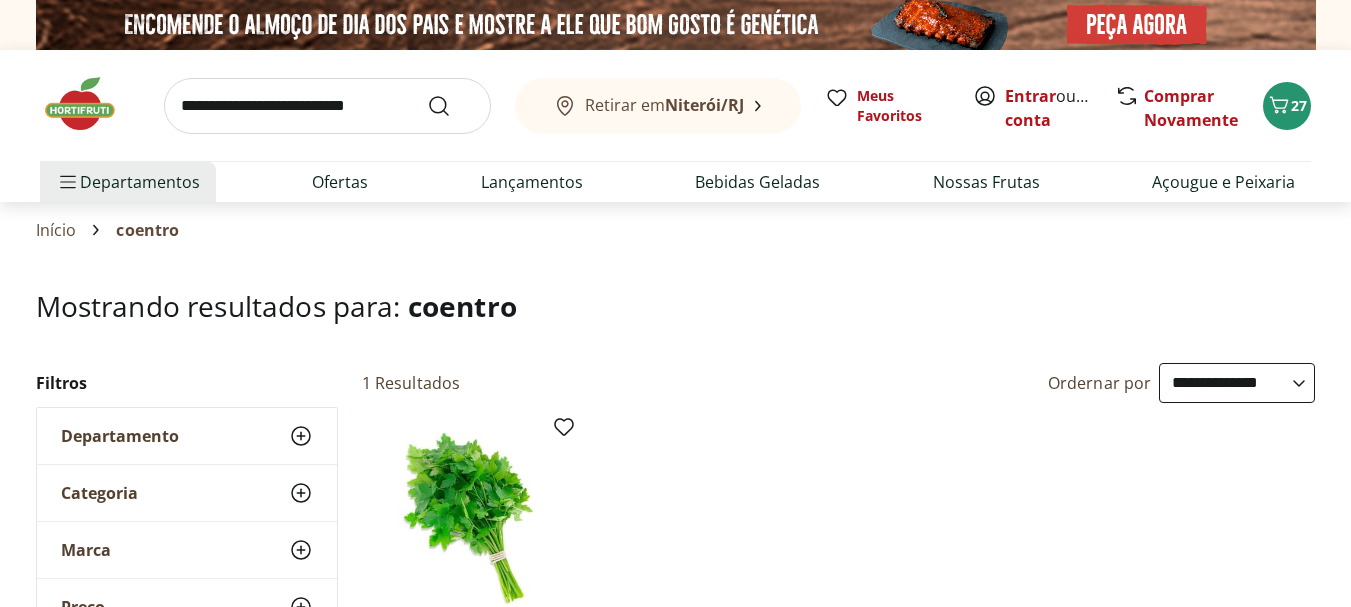 scroll, scrollTop: 200, scrollLeft: 0, axis: vertical 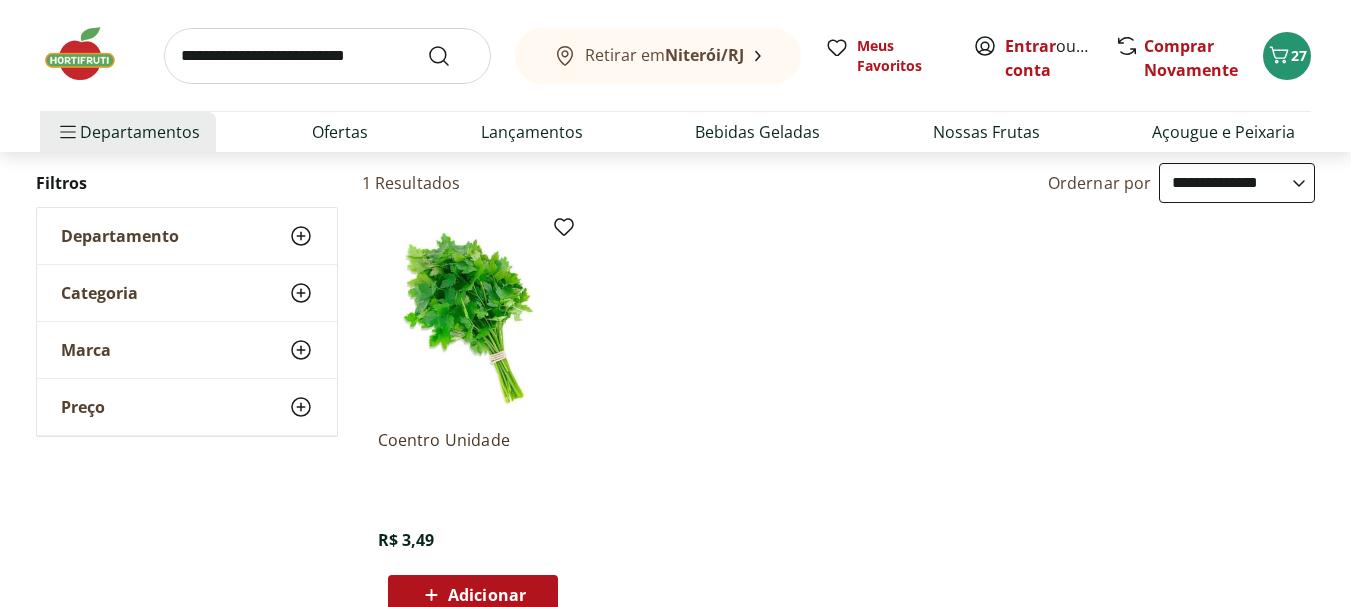 click on "Adicionar" at bounding box center (487, 595) 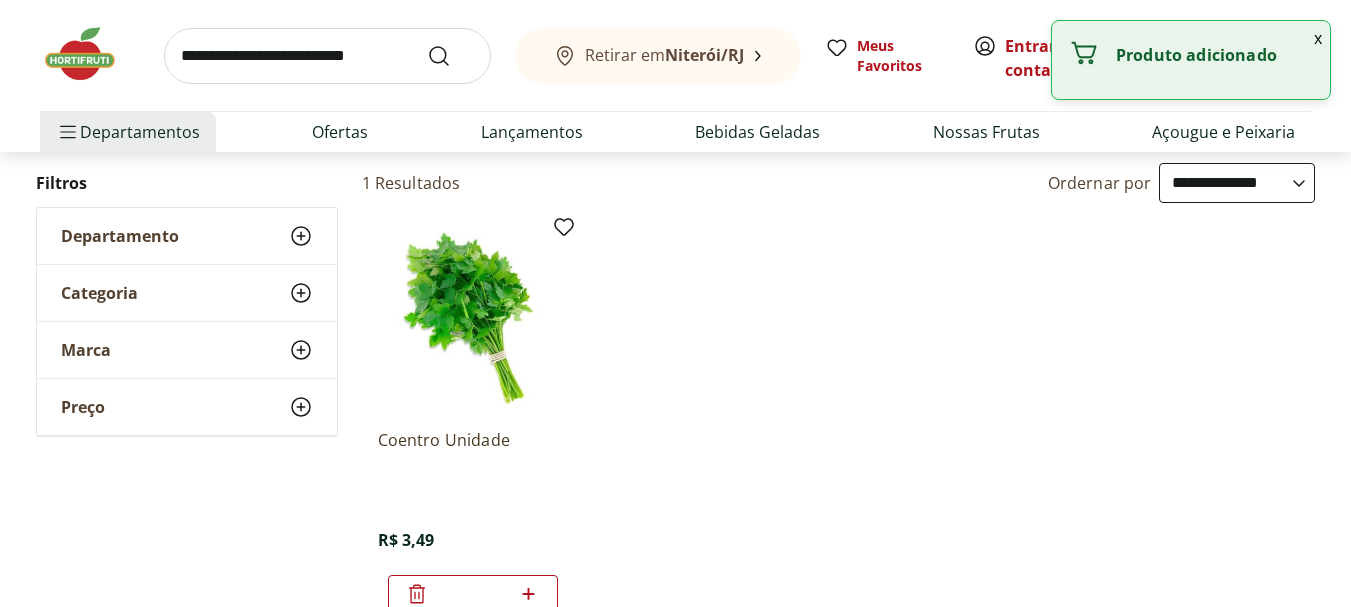 click 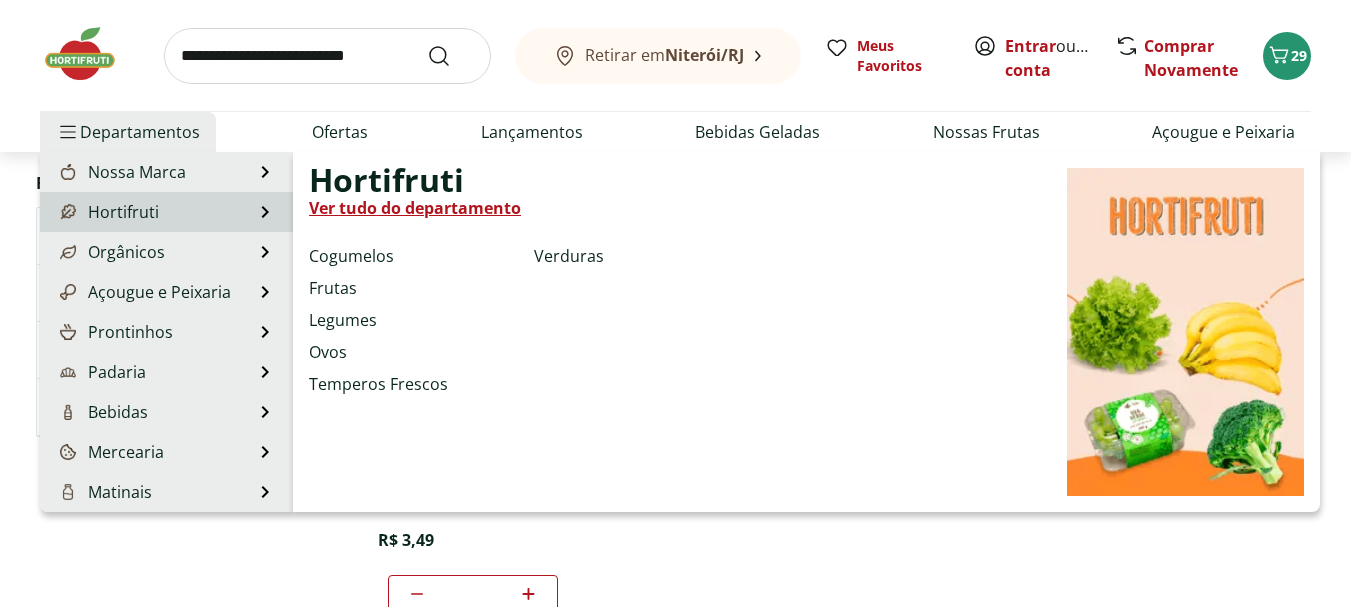 click on "Hortifruti" at bounding box center [107, 212] 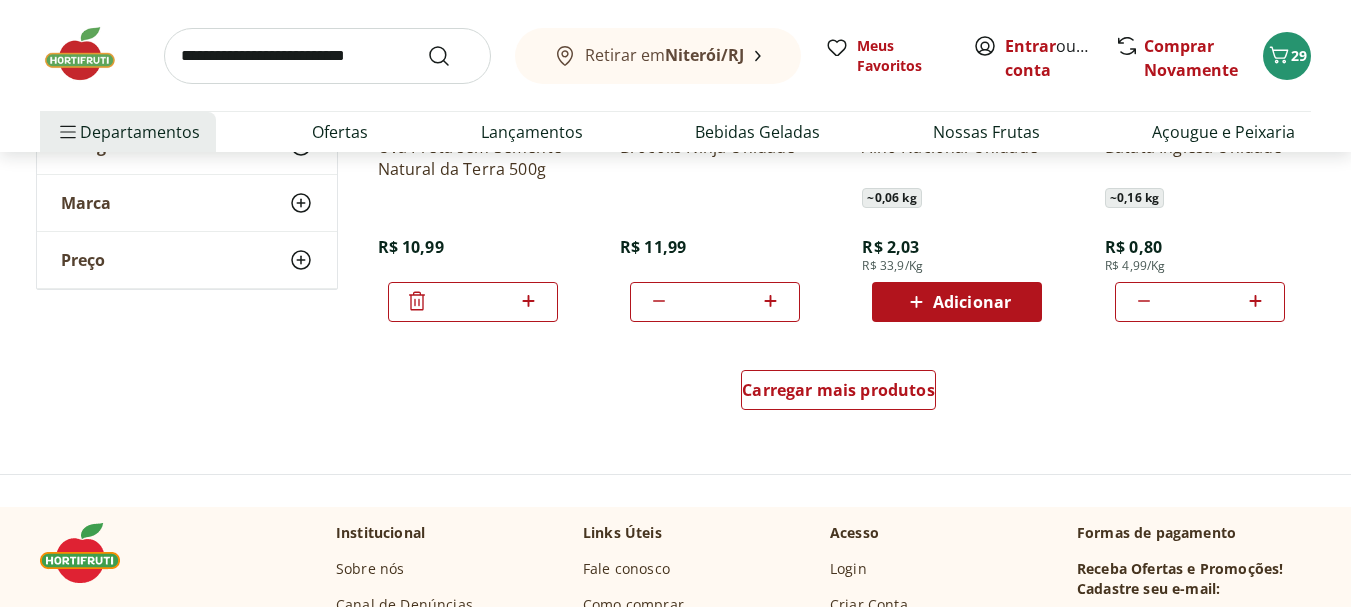 scroll, scrollTop: 1400, scrollLeft: 0, axis: vertical 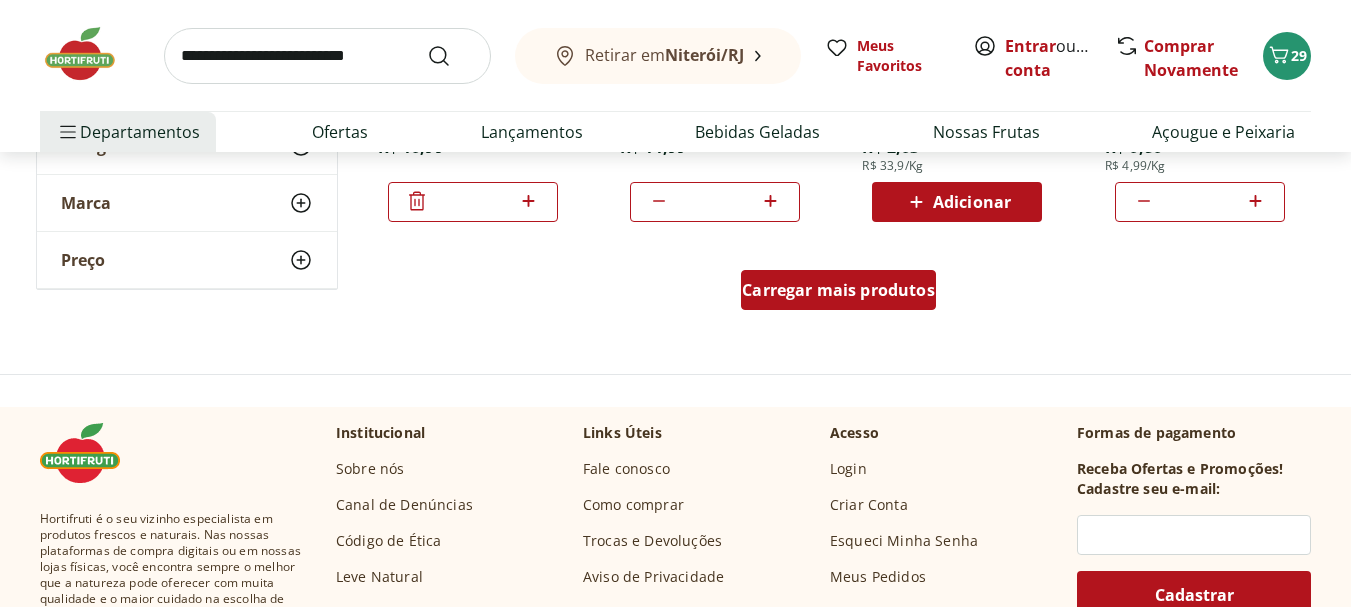 click on "Carregar mais produtos" at bounding box center [838, 290] 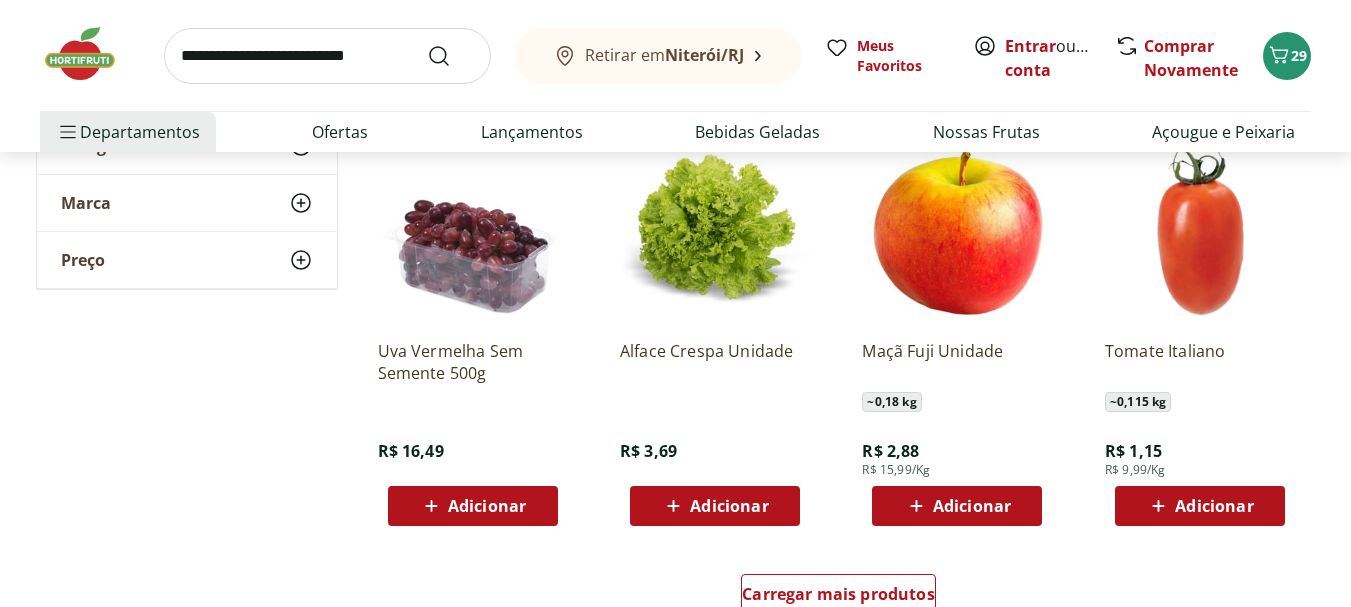 scroll, scrollTop: 2700, scrollLeft: 0, axis: vertical 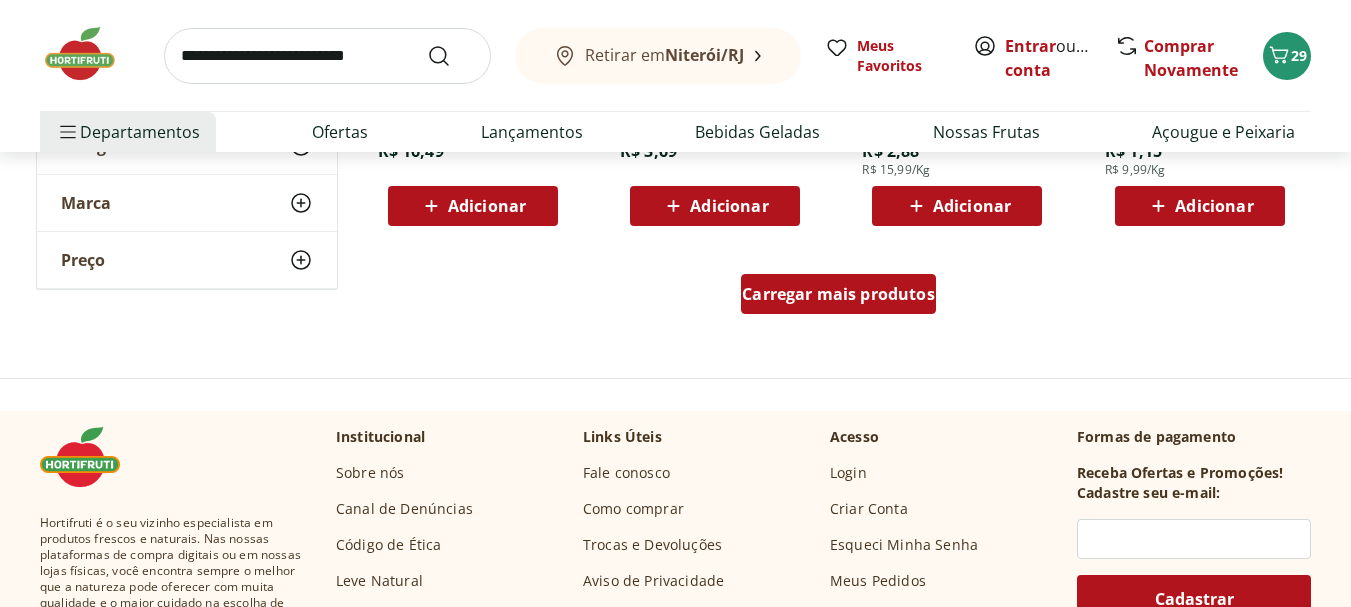 click on "Carregar mais produtos" at bounding box center [838, 294] 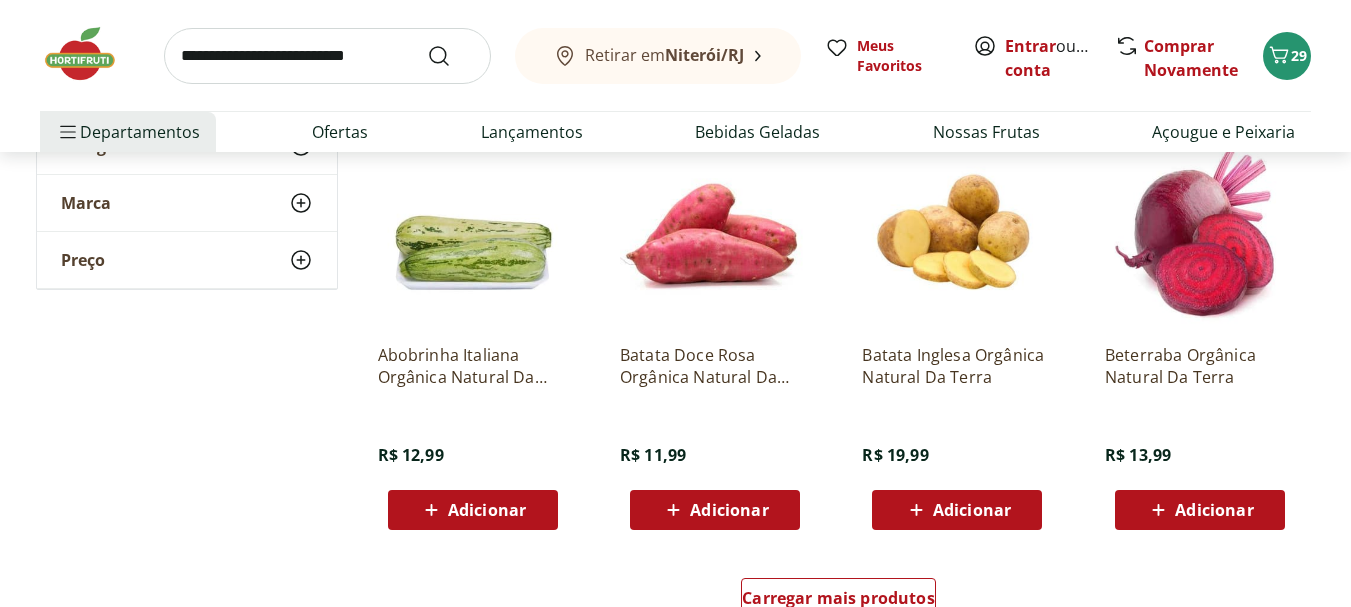 scroll, scrollTop: 3900, scrollLeft: 0, axis: vertical 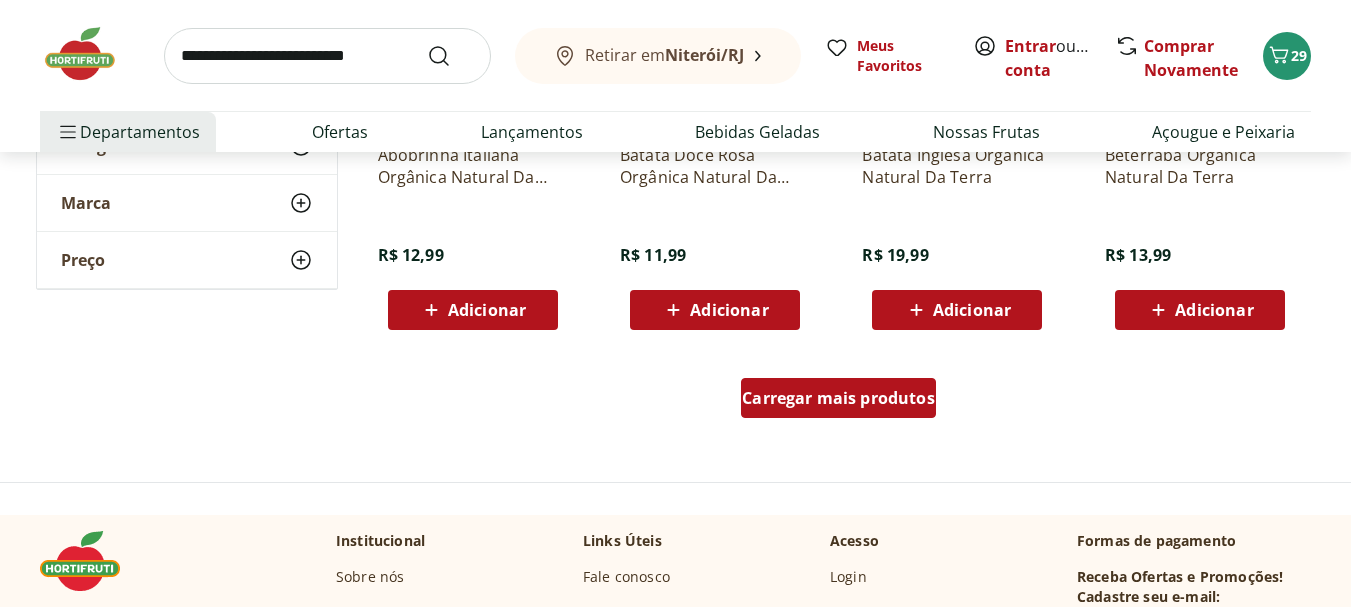 click on "Carregar mais produtos" at bounding box center (838, 398) 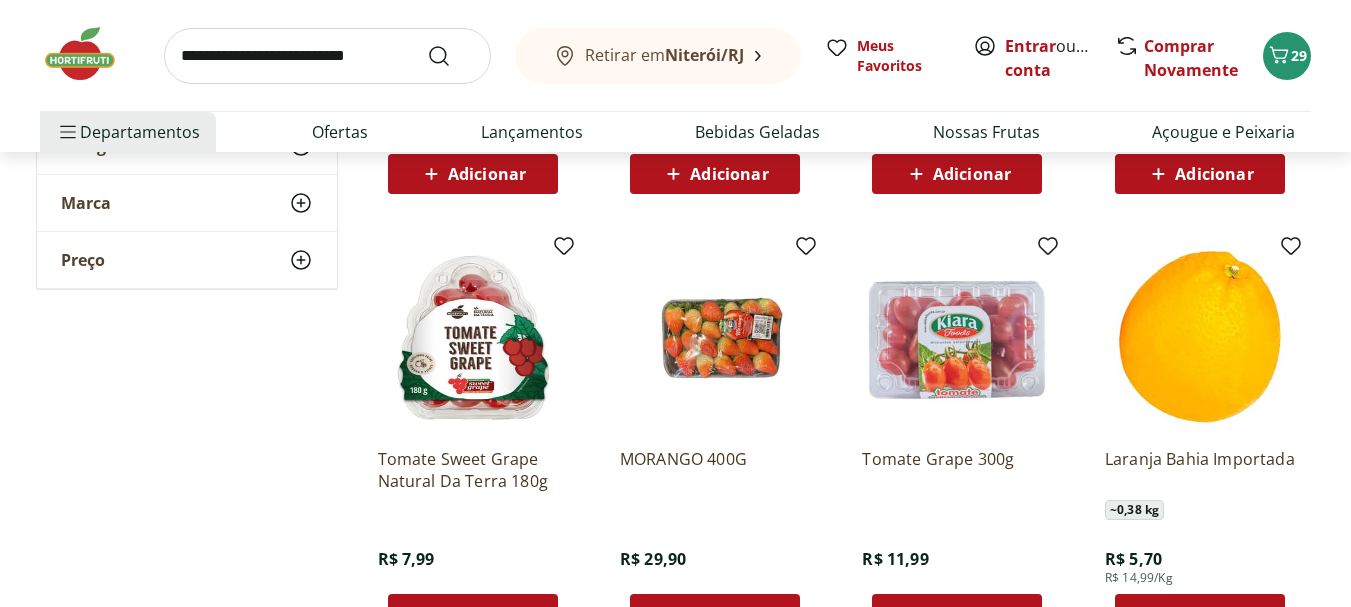 scroll, scrollTop: 5200, scrollLeft: 0, axis: vertical 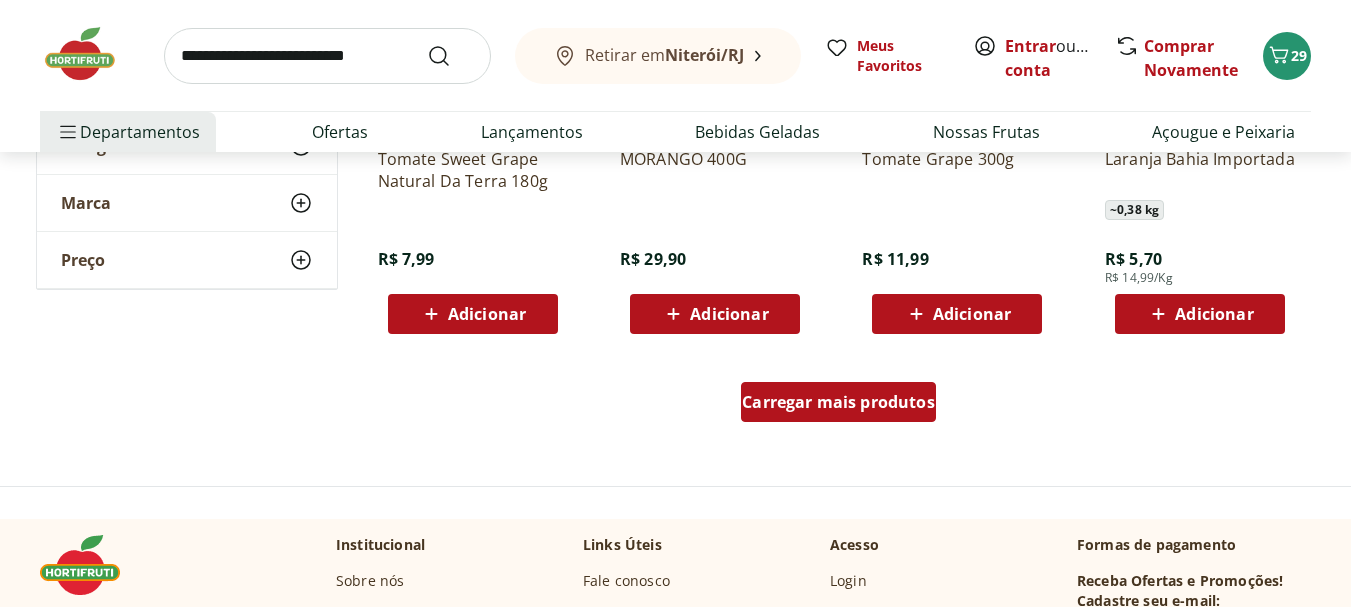click on "Carregar mais produtos" at bounding box center [838, 402] 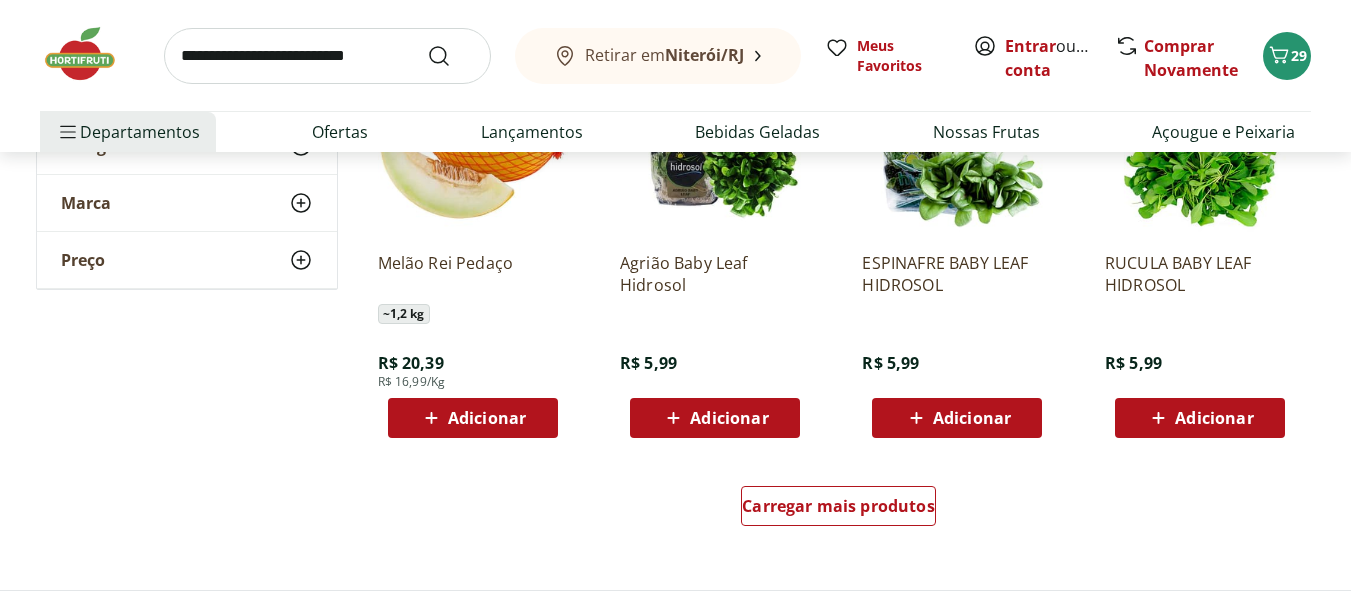scroll, scrollTop: 6300, scrollLeft: 0, axis: vertical 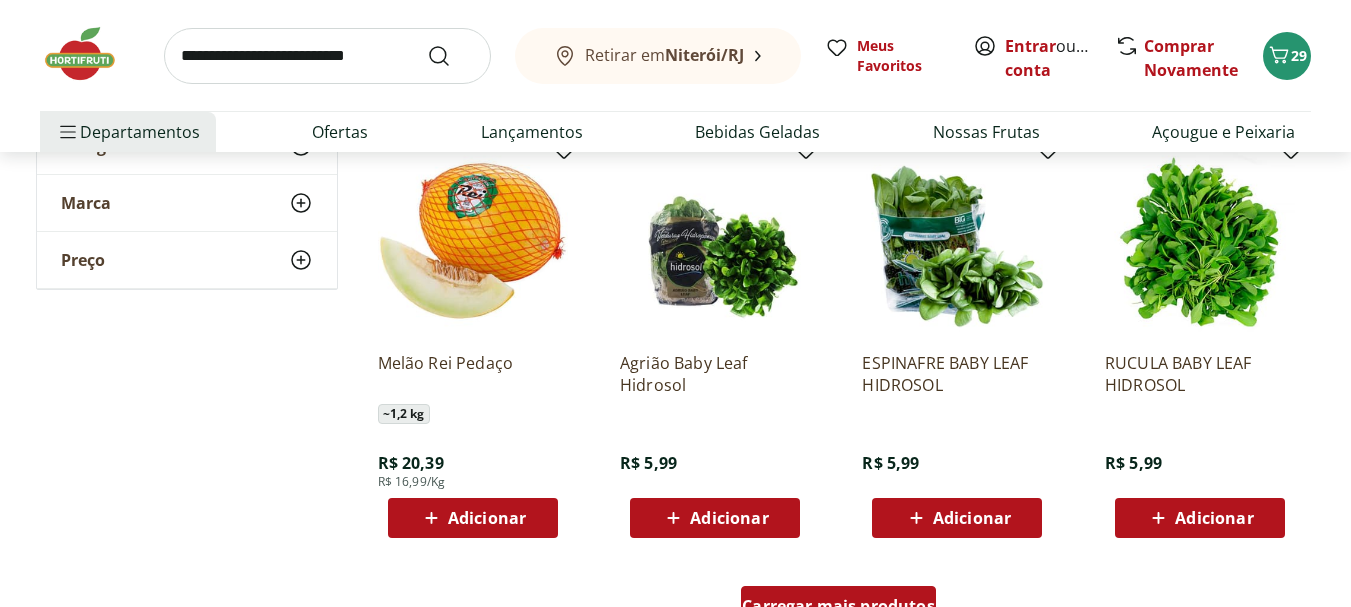 click on "Carregar mais produtos" at bounding box center (838, 606) 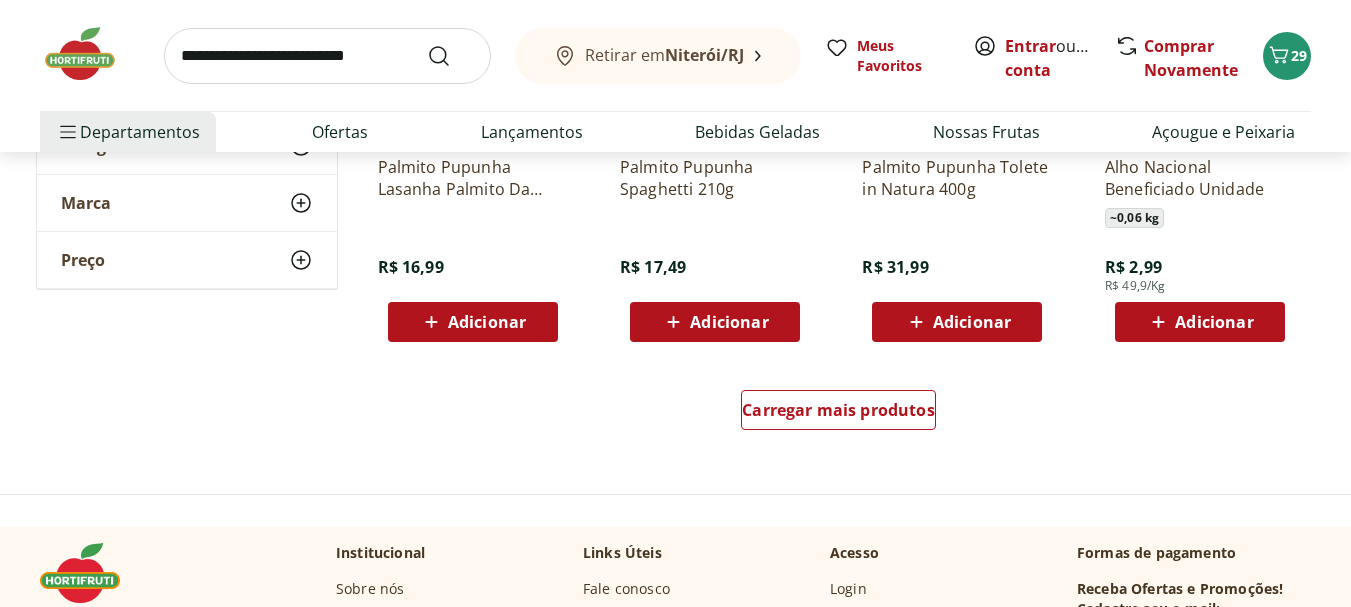 scroll, scrollTop: 7900, scrollLeft: 0, axis: vertical 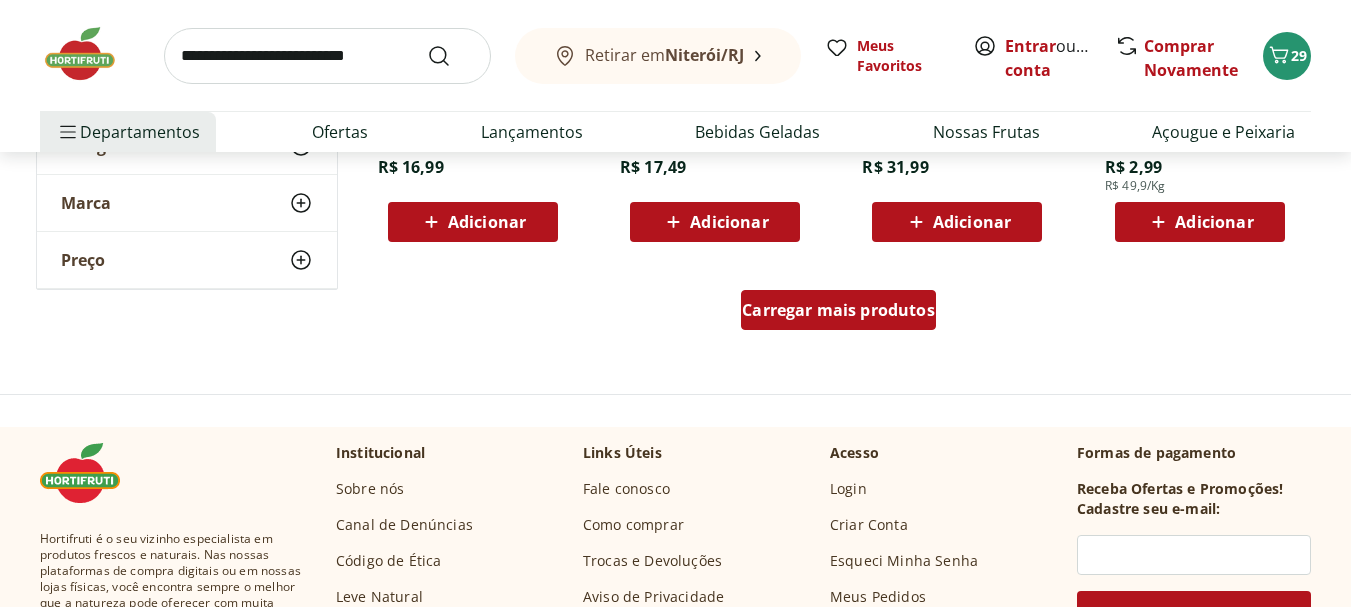 click on "Carregar mais produtos" at bounding box center (838, 310) 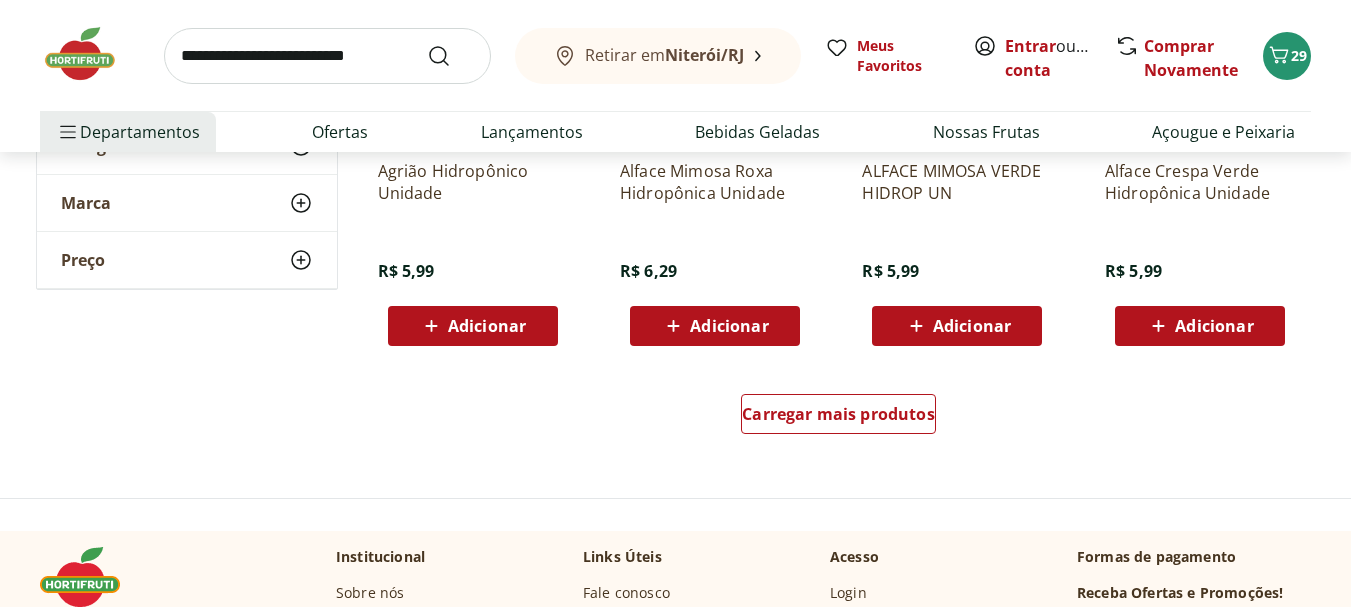 scroll, scrollTop: 9300, scrollLeft: 0, axis: vertical 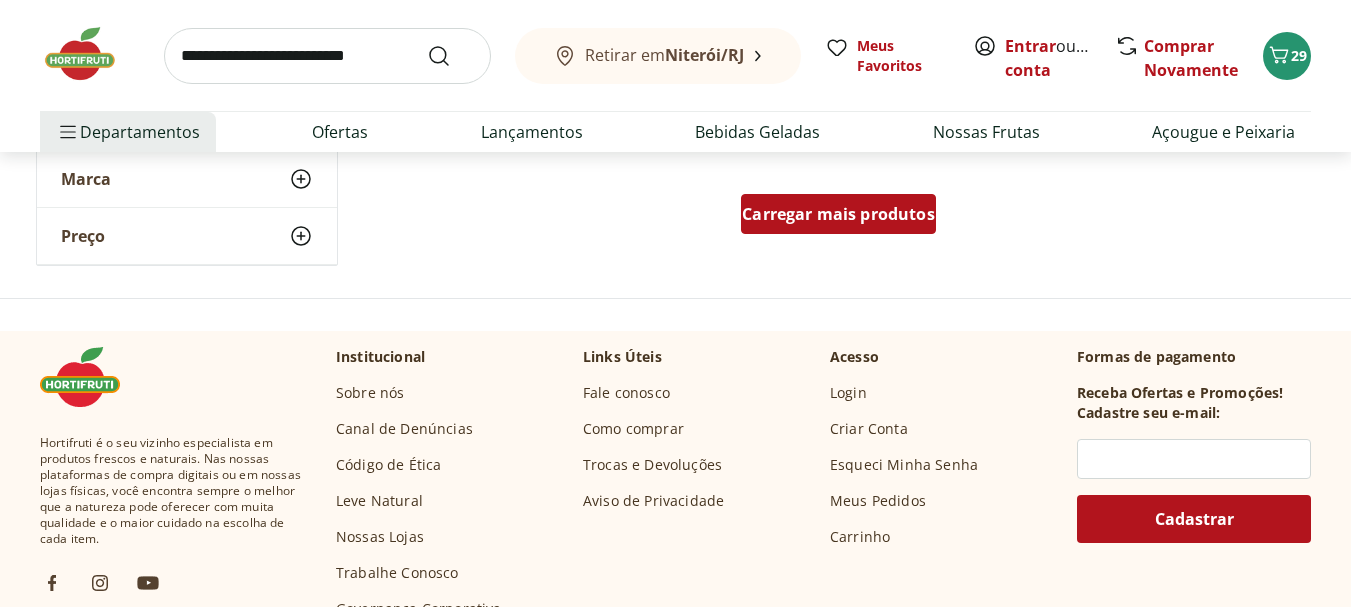 click on "Carregar mais produtos" at bounding box center [838, 214] 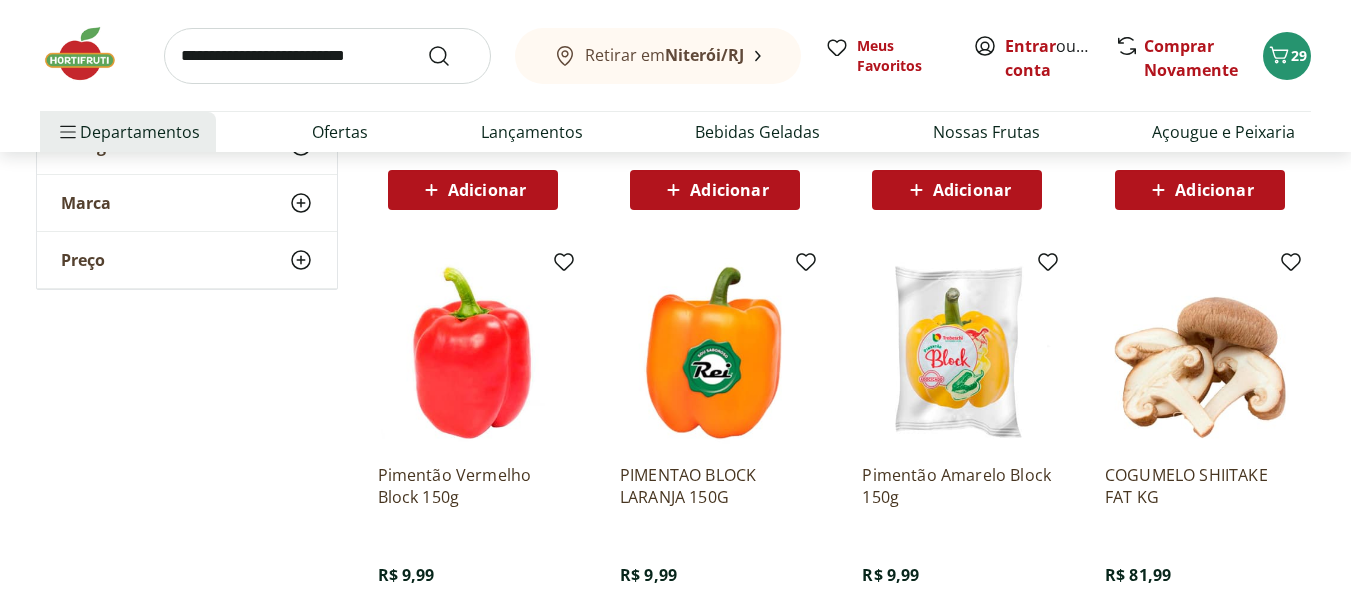 scroll, scrollTop: 10300, scrollLeft: 0, axis: vertical 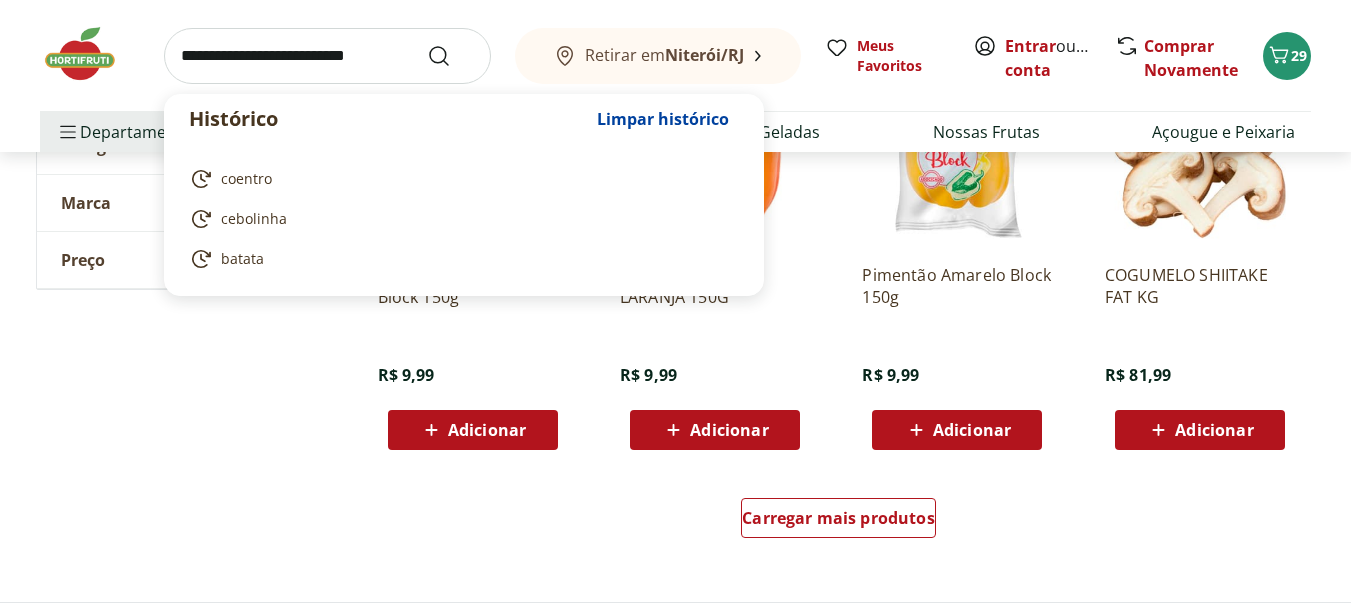 click at bounding box center (327, 56) 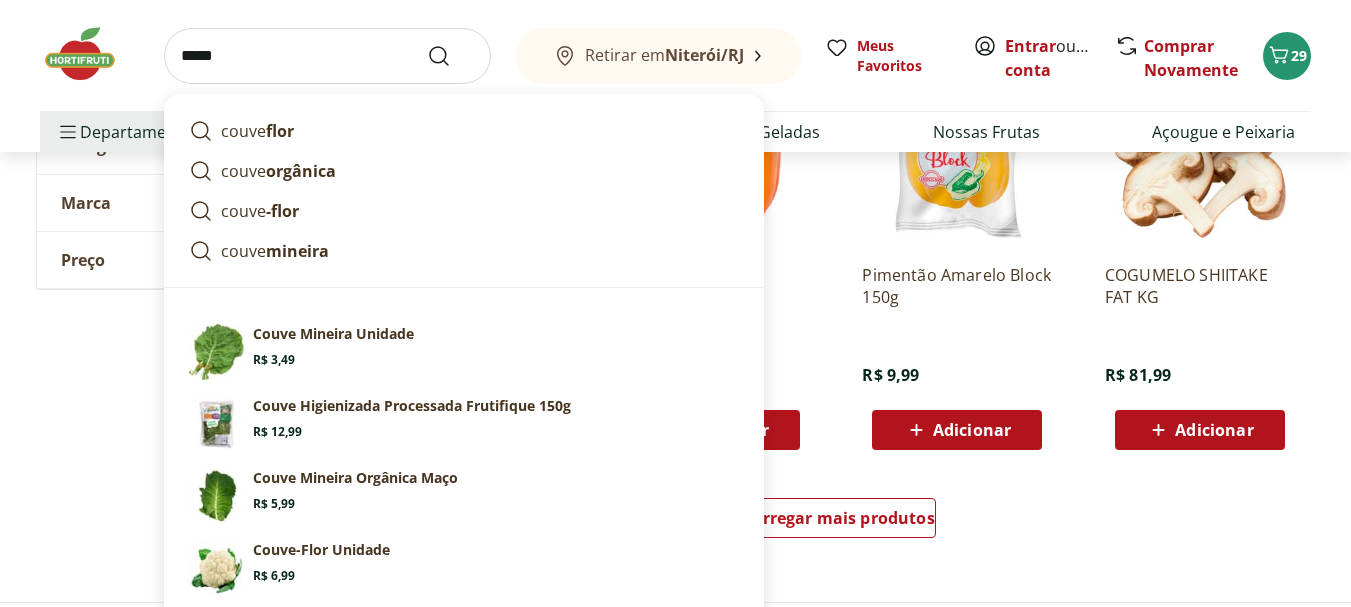 type on "*****" 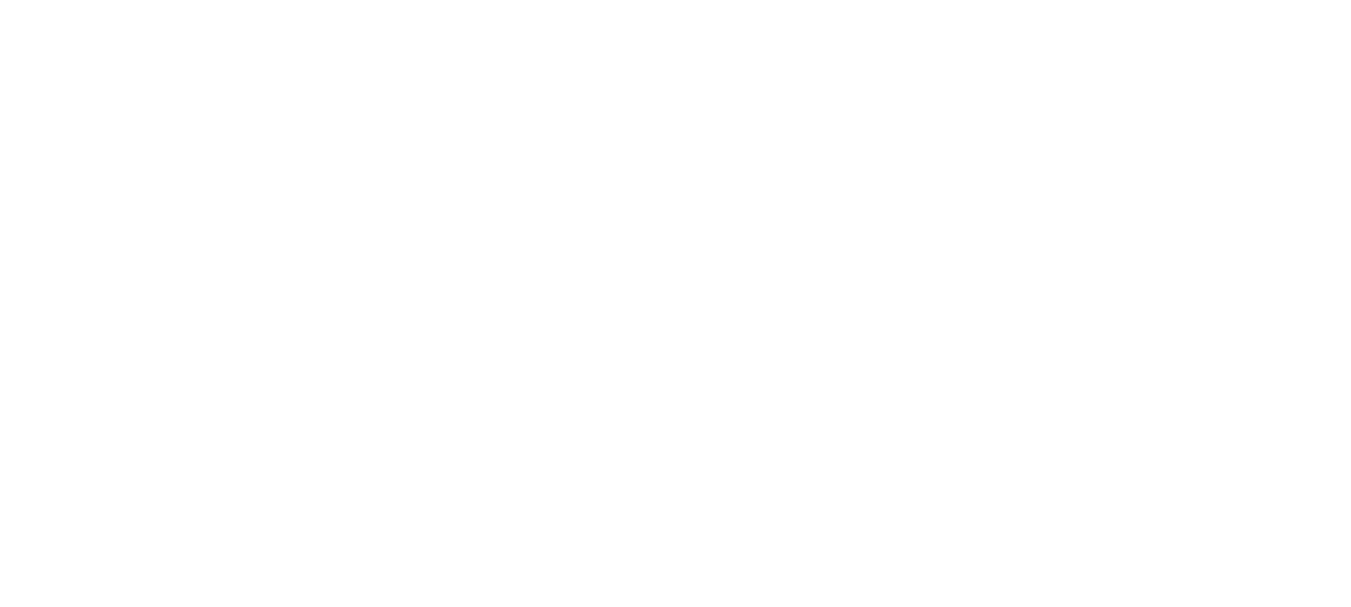 scroll, scrollTop: 0, scrollLeft: 0, axis: both 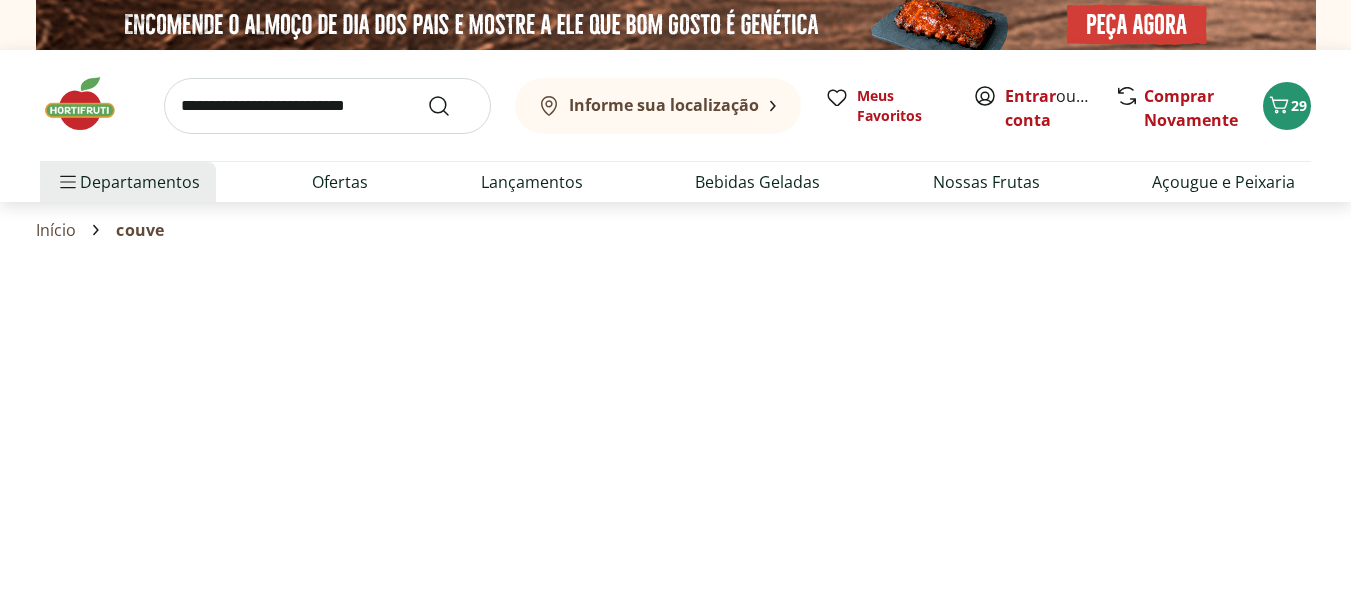 select on "**********" 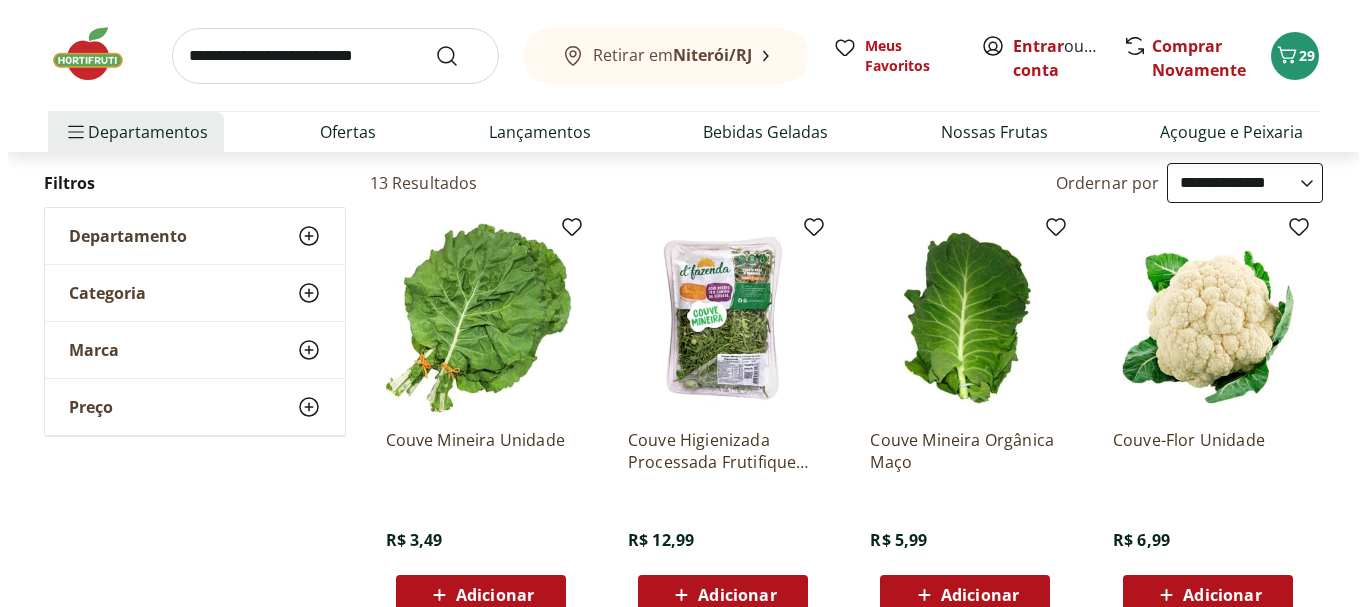 scroll, scrollTop: 400, scrollLeft: 0, axis: vertical 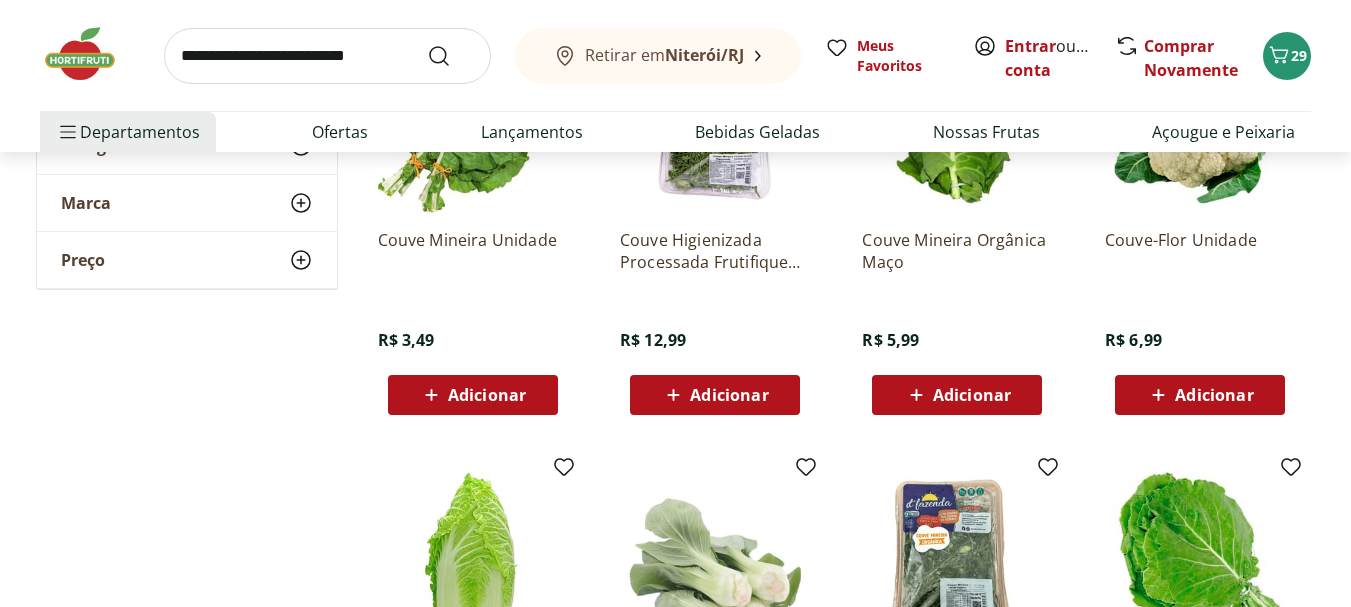 click on "Adicionar" at bounding box center (487, 395) 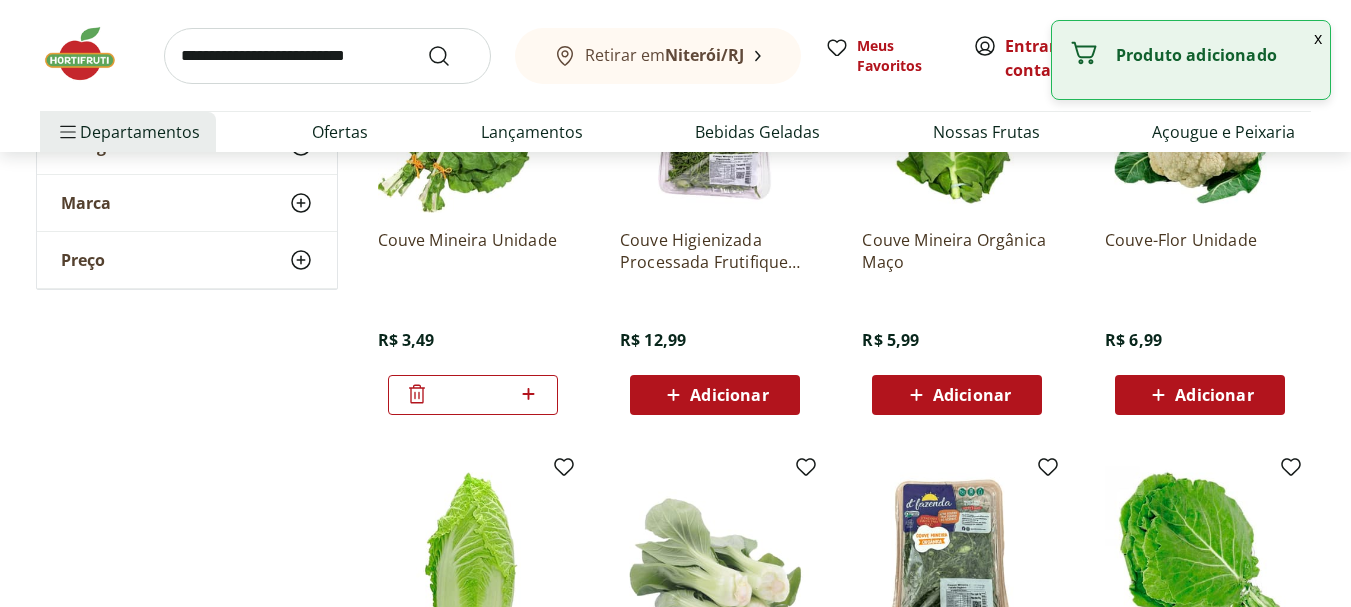 click 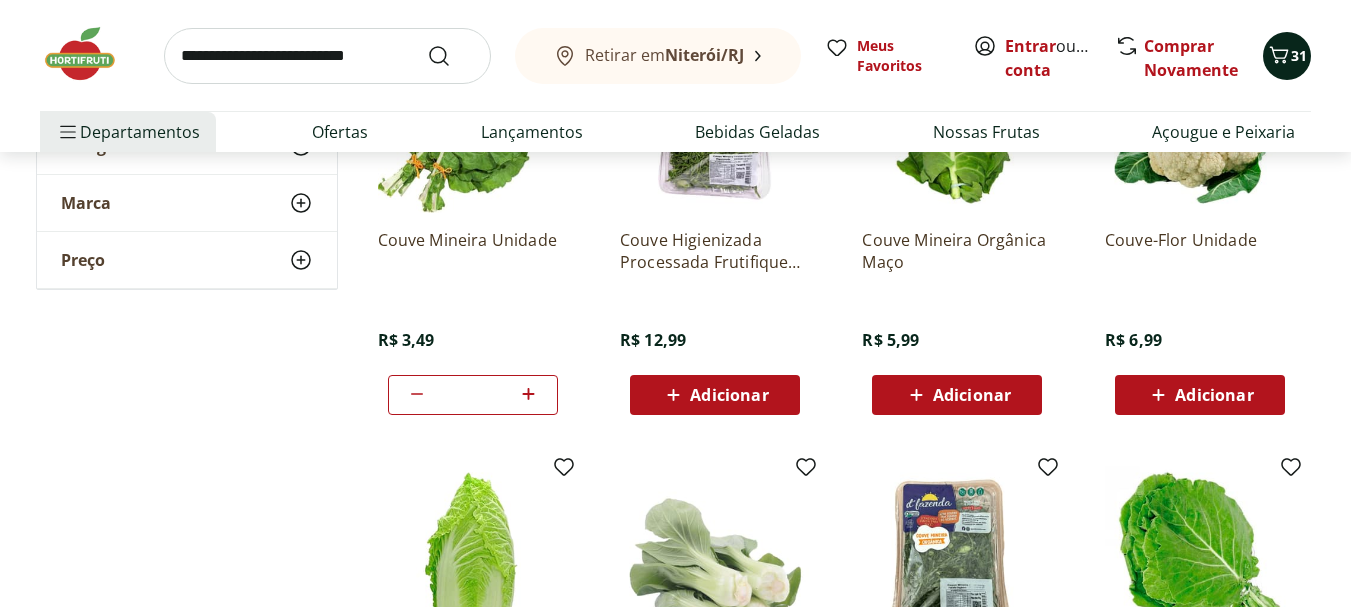 click 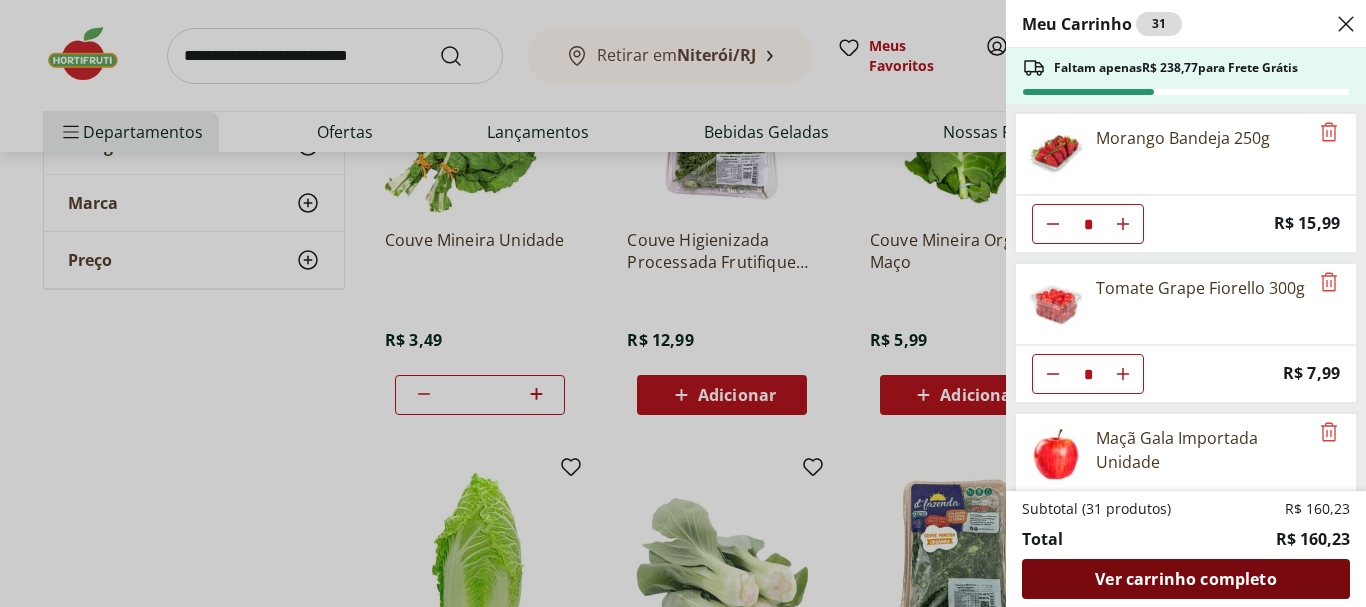 click on "Ver carrinho completo" at bounding box center (1185, 579) 